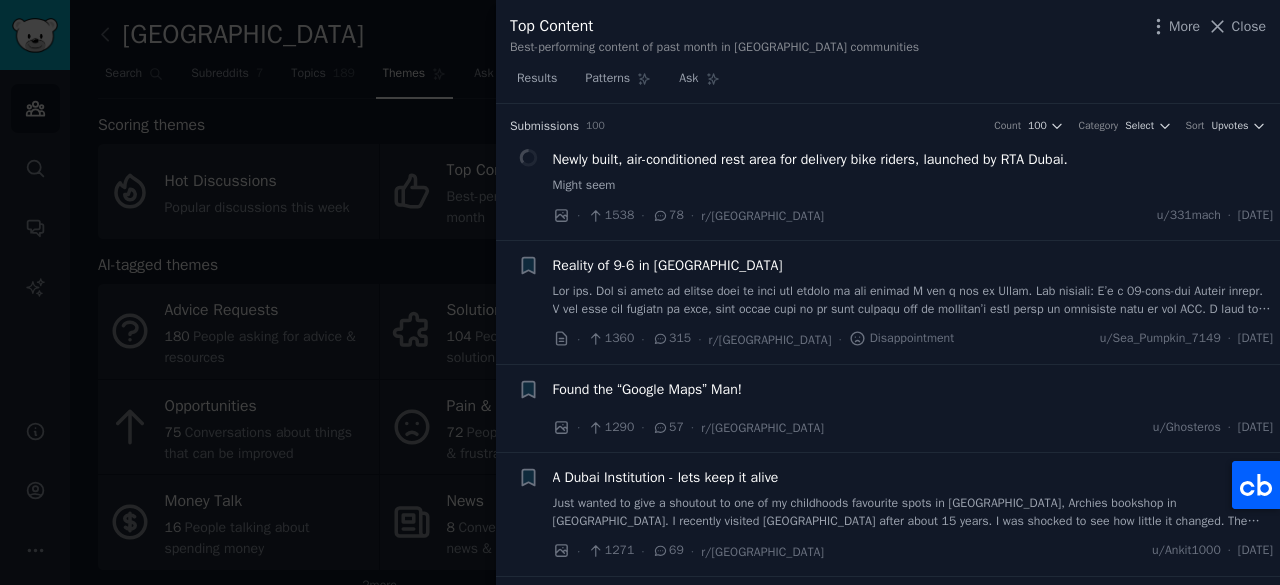 scroll, scrollTop: 0, scrollLeft: 0, axis: both 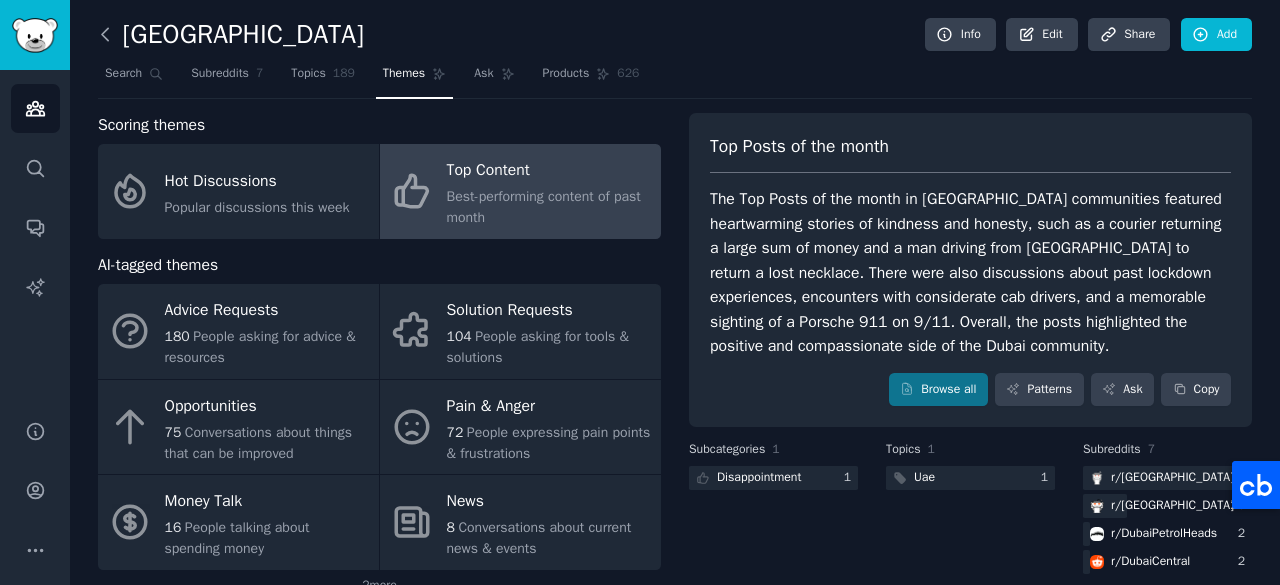 click 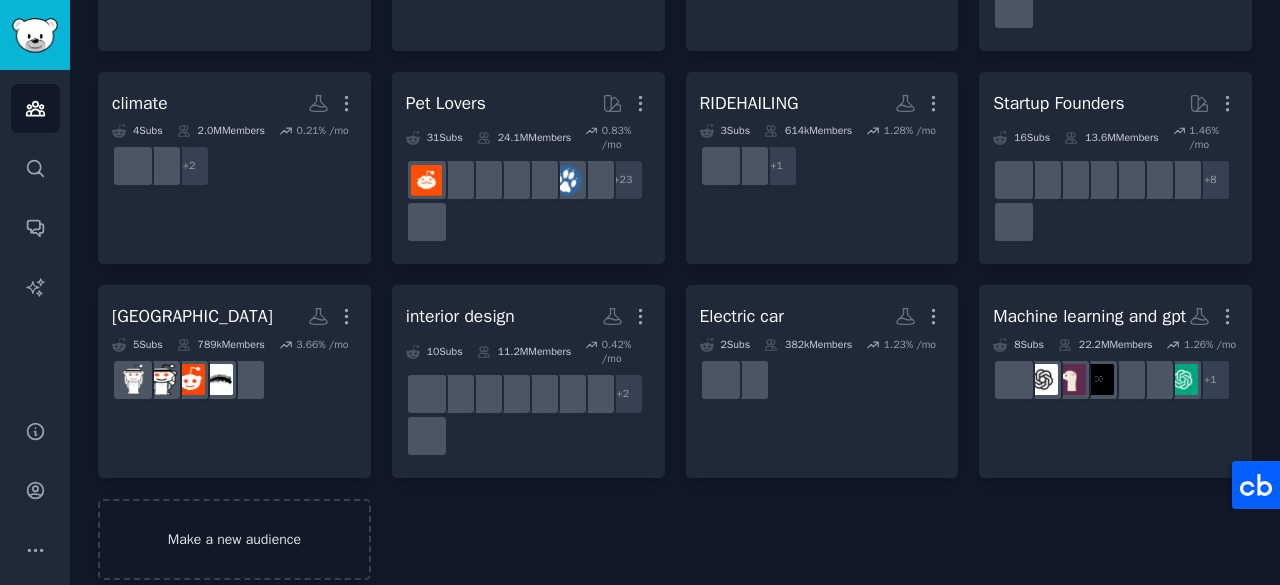 scroll, scrollTop: 321, scrollLeft: 0, axis: vertical 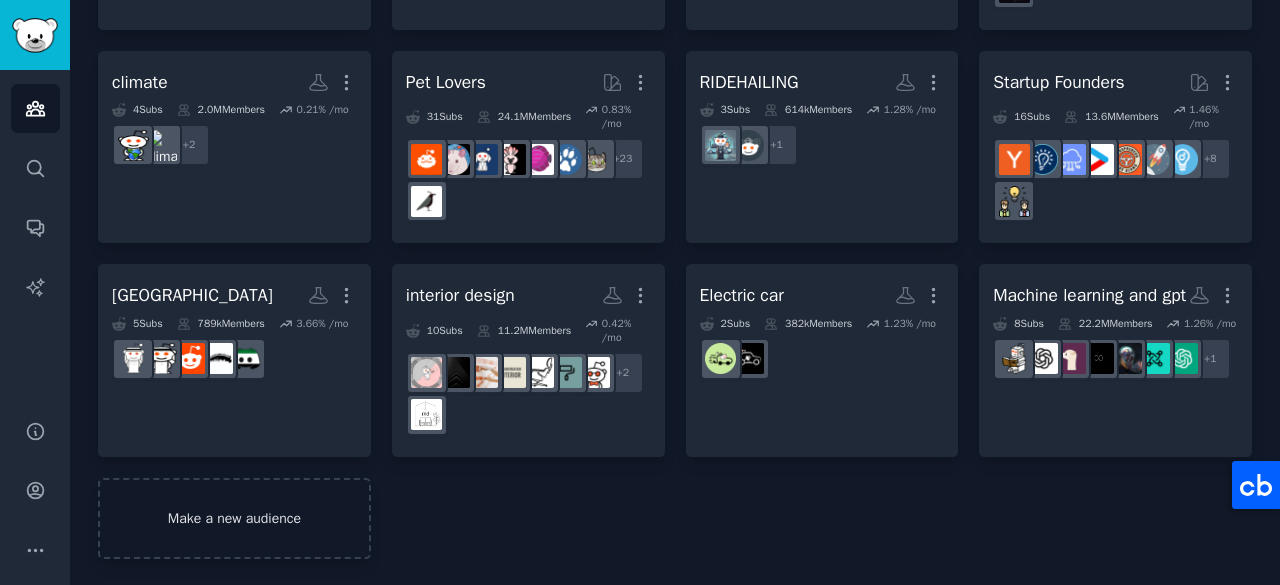 click on "Make a new audience" at bounding box center [234, 518] 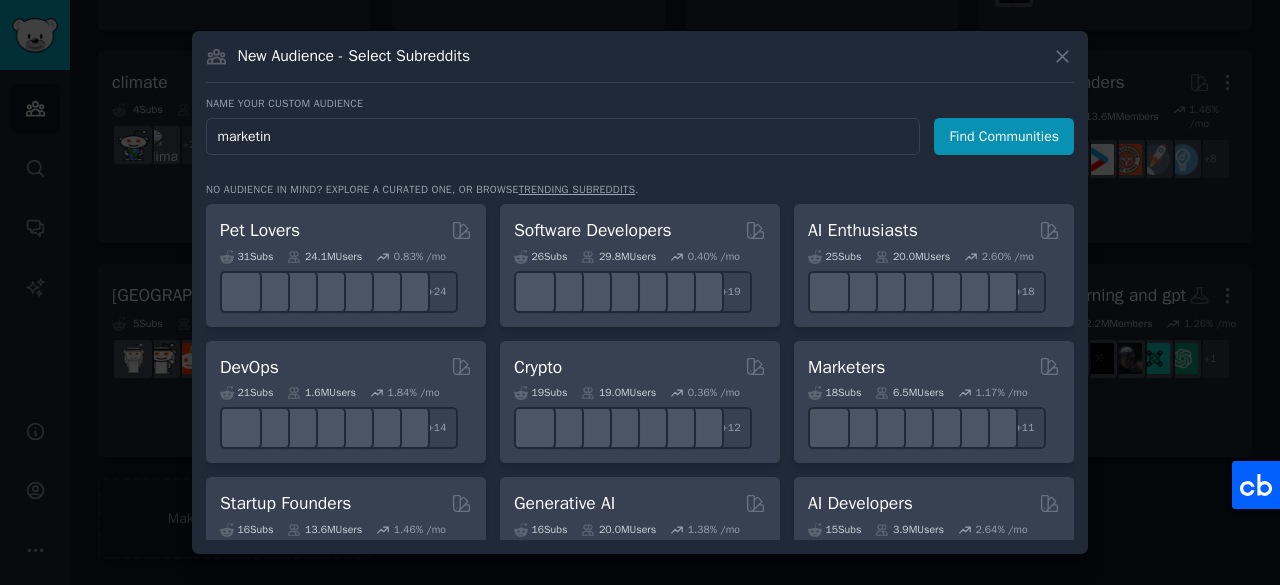 type on "marketing" 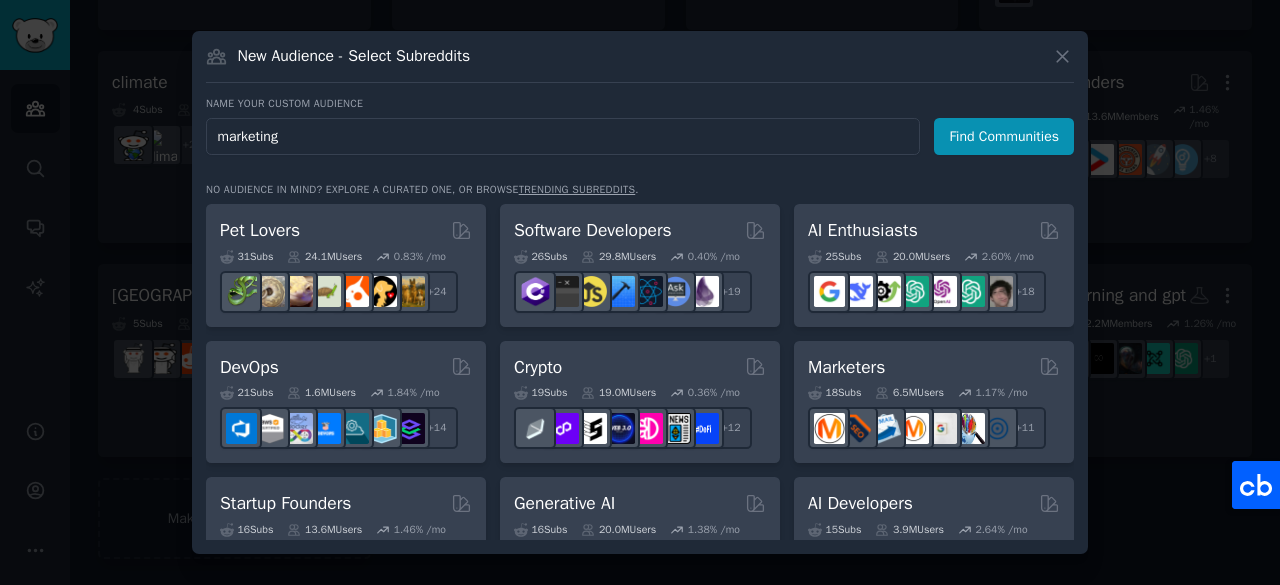 click on "Find Communities" at bounding box center [1004, 136] 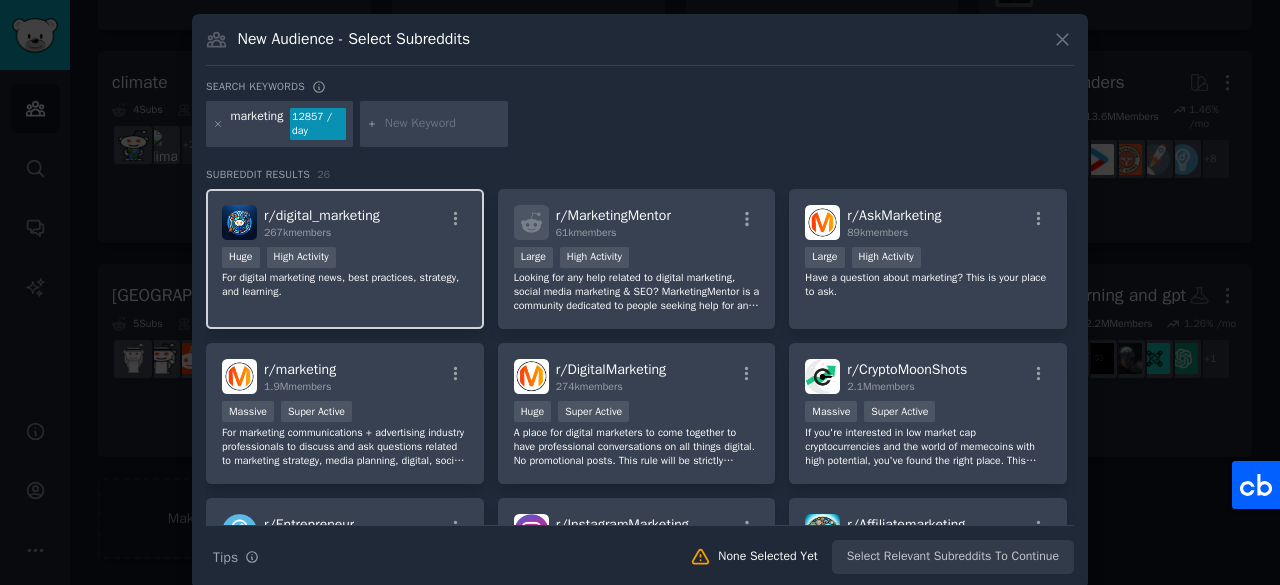click on "Huge High Activity" at bounding box center (345, 259) 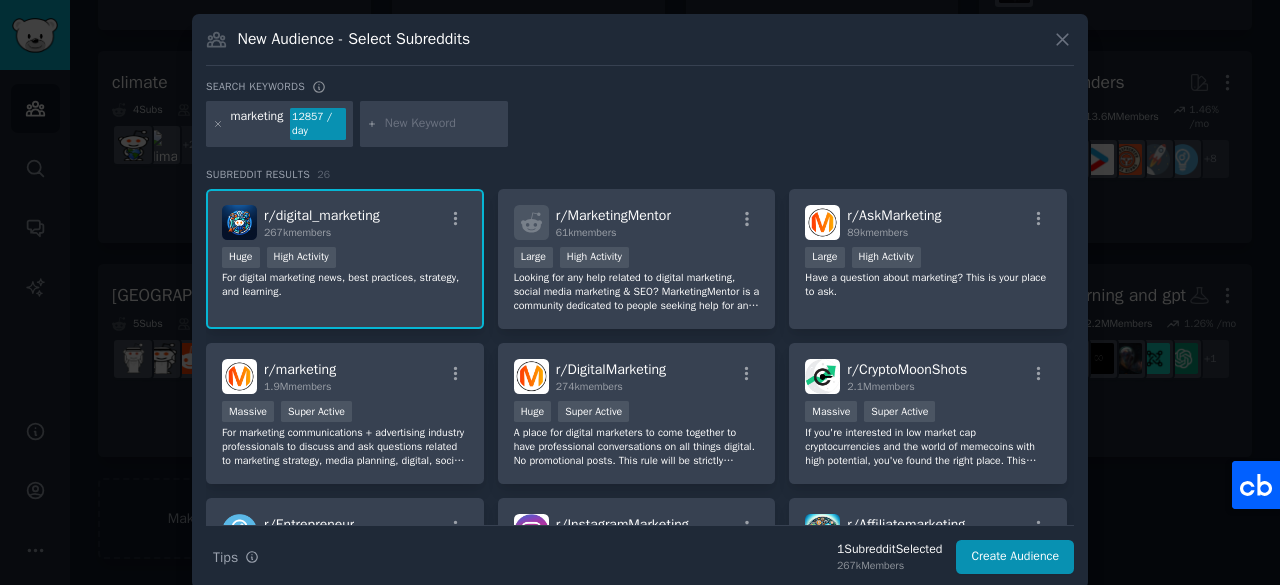 scroll, scrollTop: 16, scrollLeft: 0, axis: vertical 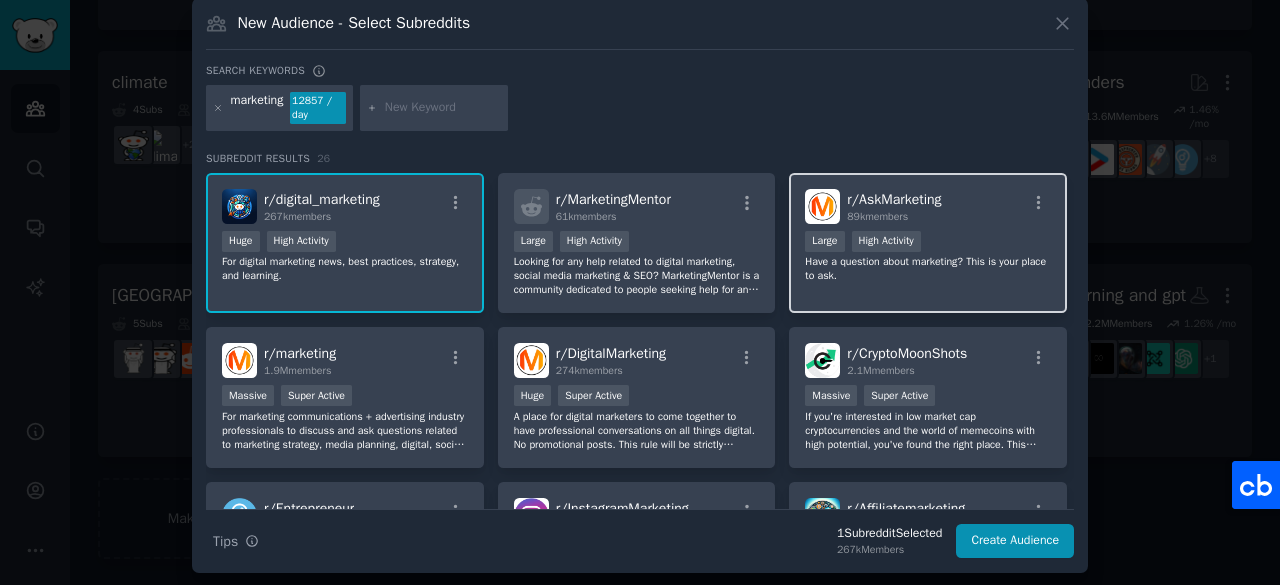 click on "Large High Activity" at bounding box center (928, 243) 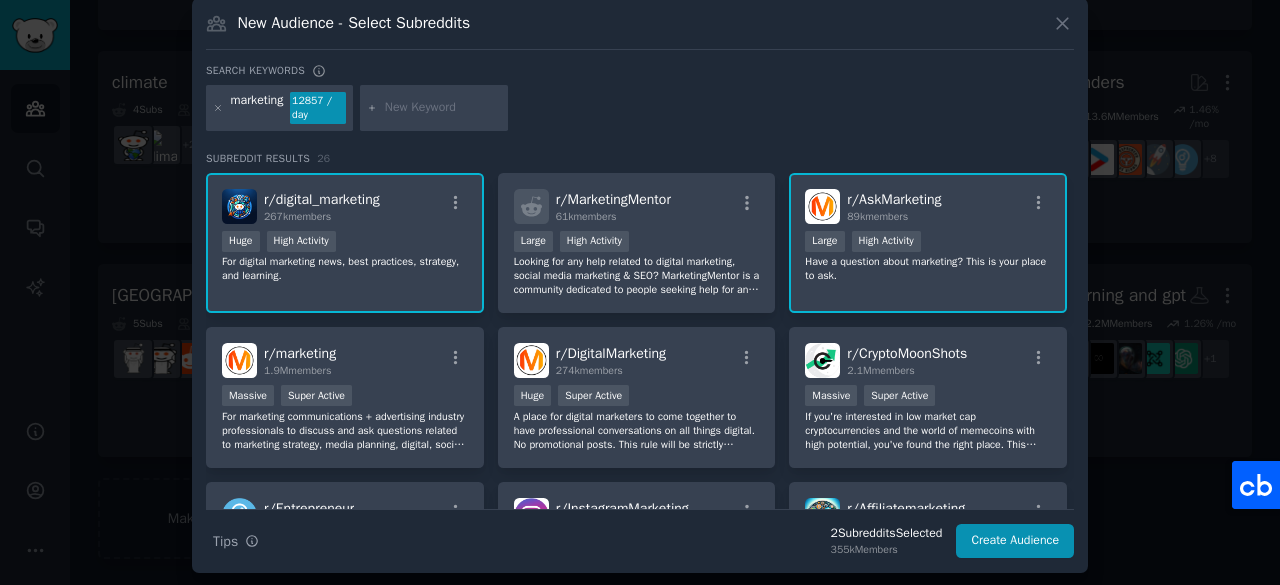 scroll, scrollTop: 100, scrollLeft: 0, axis: vertical 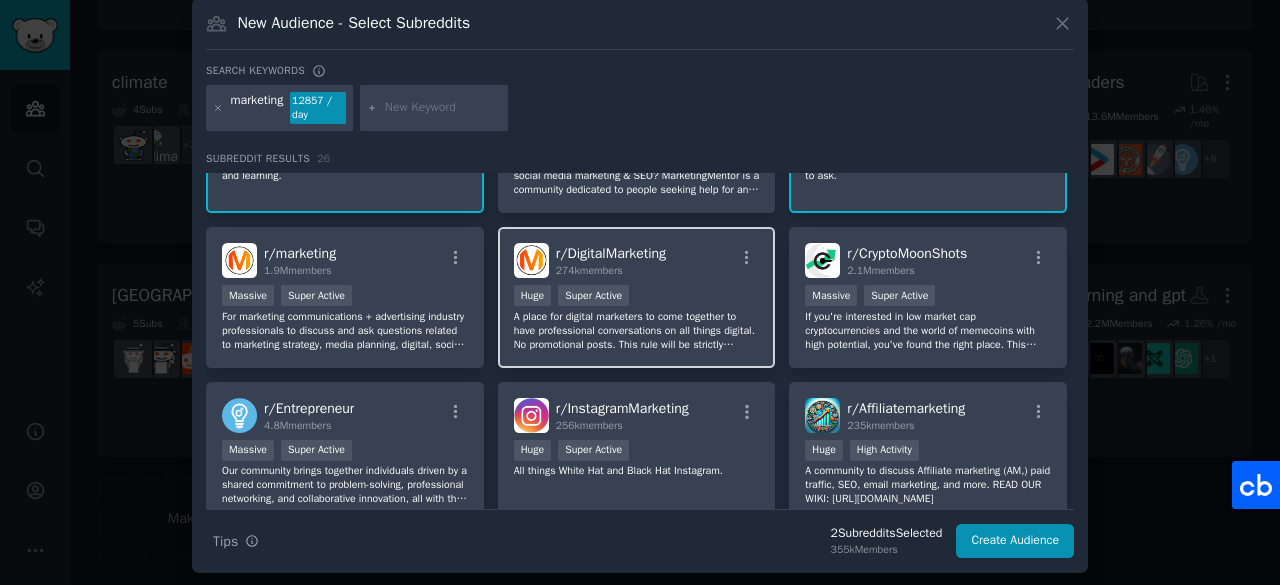 click on "A place for digital marketers to come together to have professional conversations on all things digital.
No promotional posts. This rule will be strictly enforced." at bounding box center (637, 331) 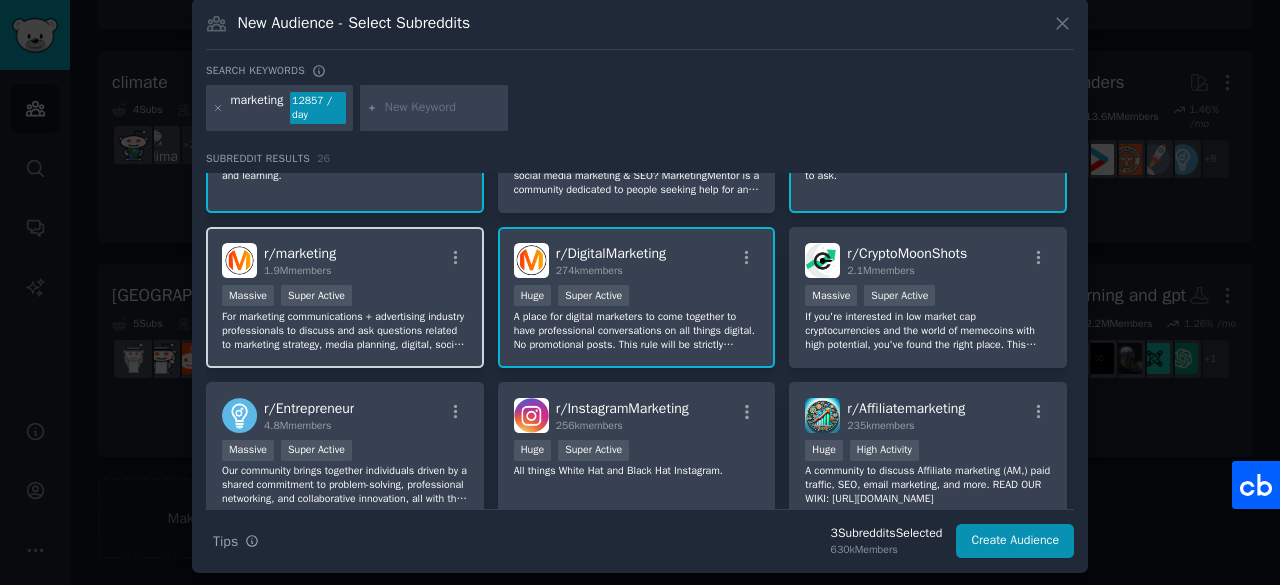 click on "Massive Super Active" at bounding box center (345, 297) 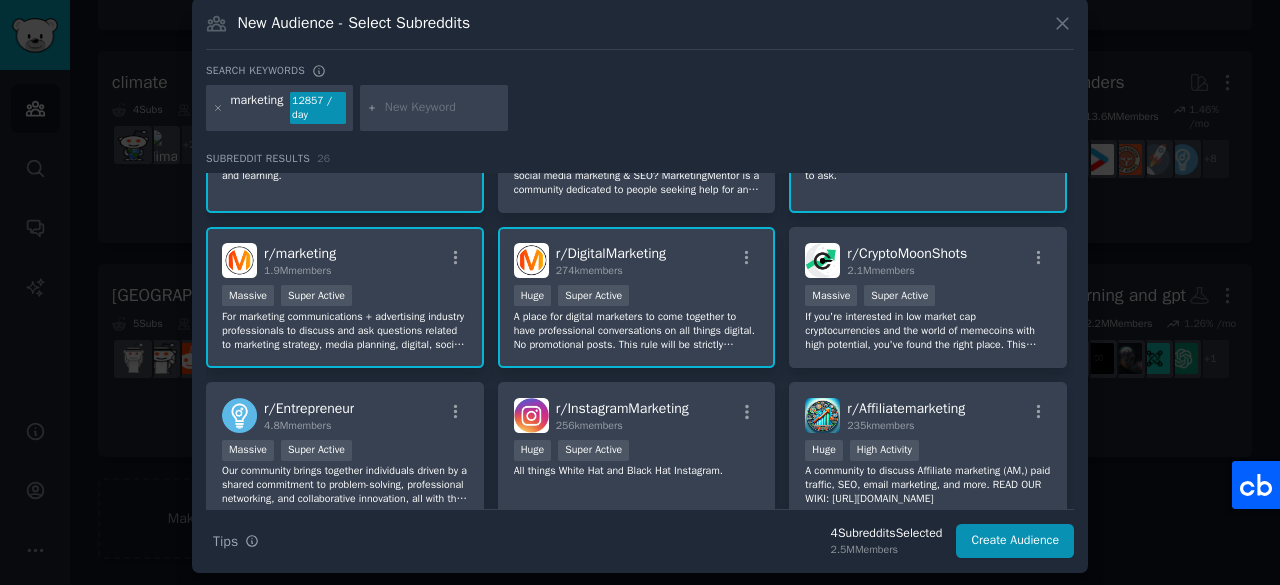 scroll, scrollTop: 200, scrollLeft: 0, axis: vertical 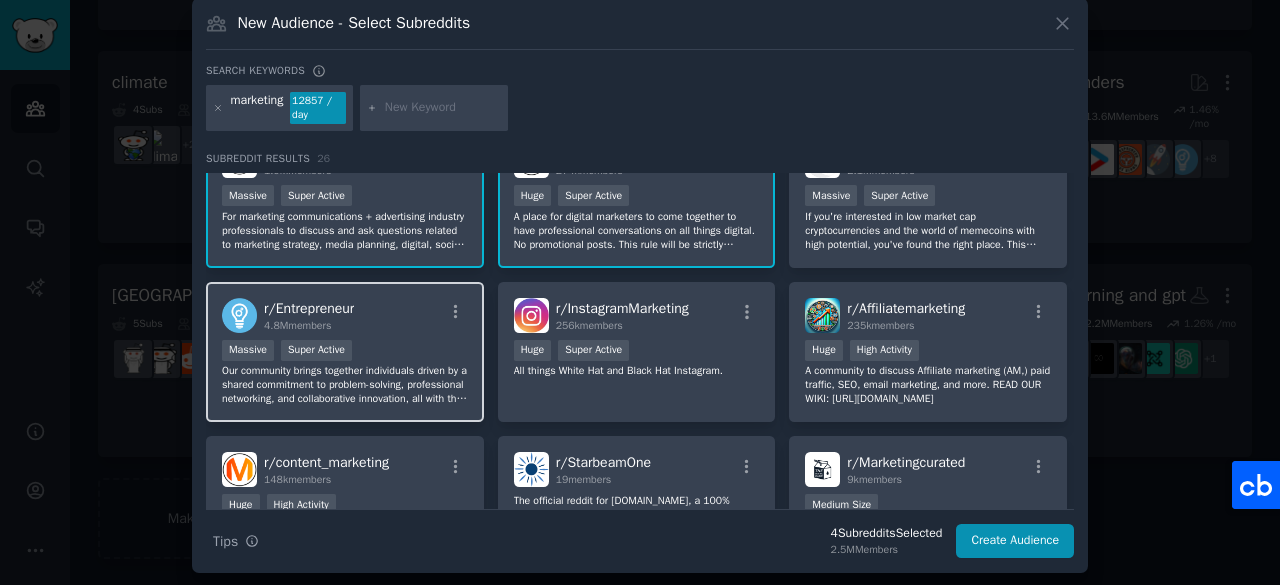 click on "Massive Super Active" at bounding box center [345, 352] 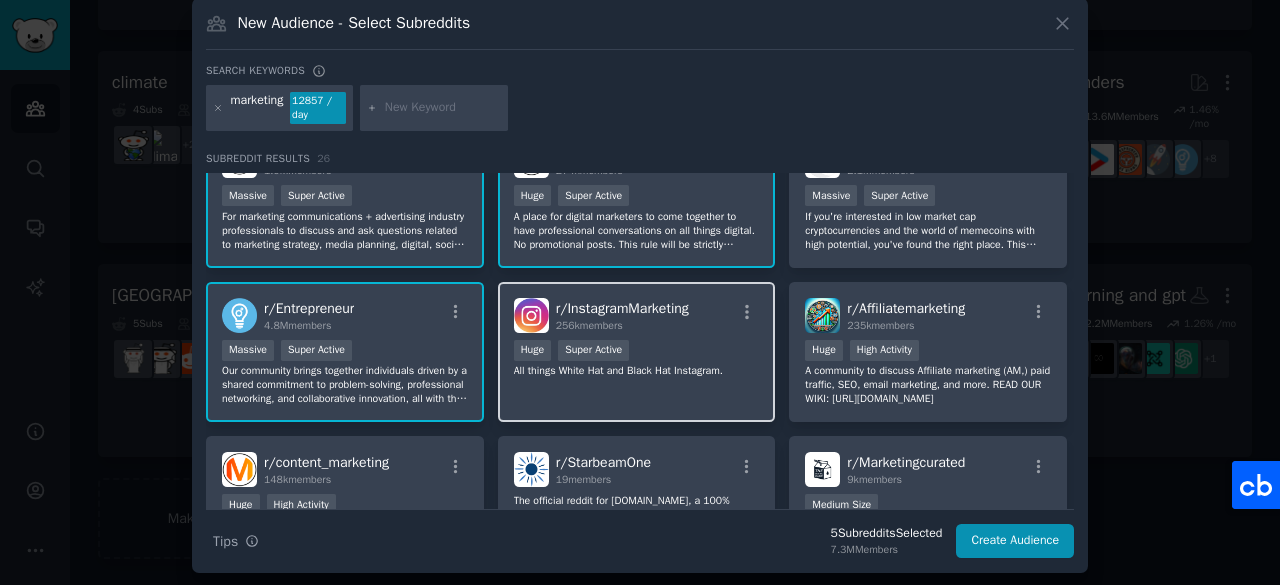 click on ">= 95th percentile for submissions / day Huge Super Active" at bounding box center [637, 352] 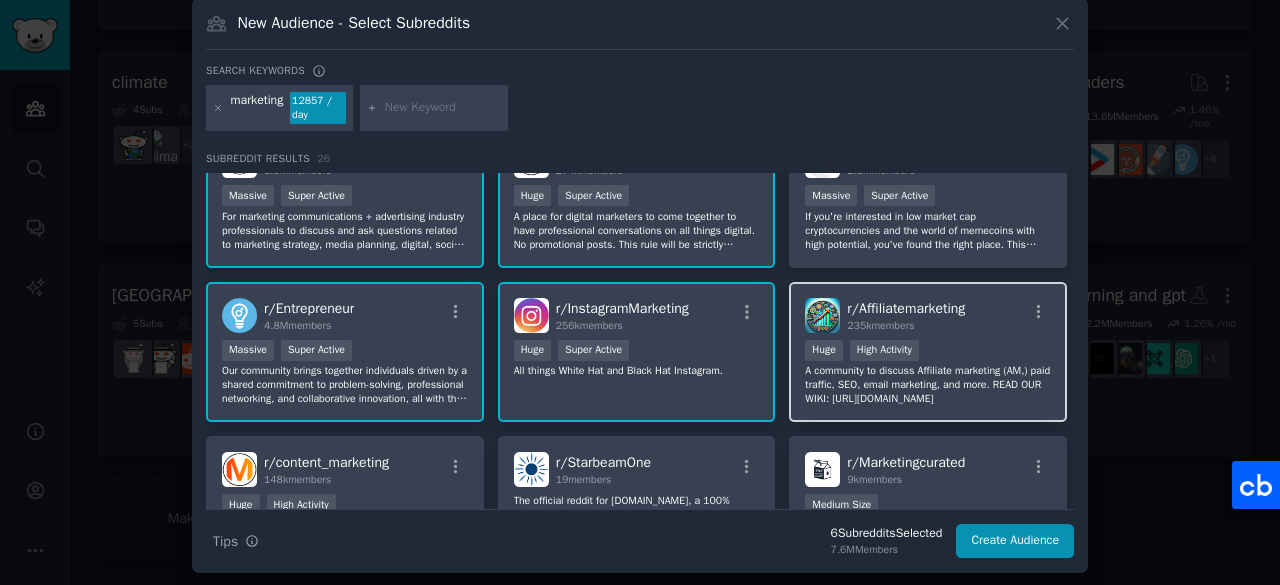 scroll, scrollTop: 300, scrollLeft: 0, axis: vertical 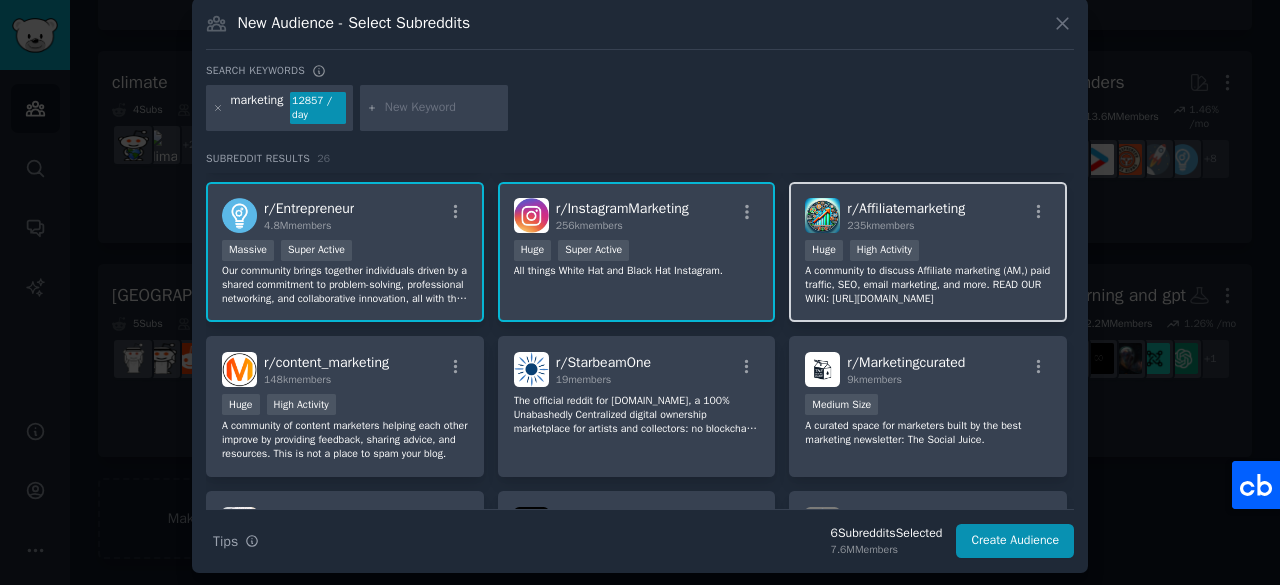 click on "A community to discuss Affiliate marketing (AM,) paid traffic, SEO, email marketing, and more.
READ OUR WIKI:
[URL][DOMAIN_NAME]" at bounding box center (928, 285) 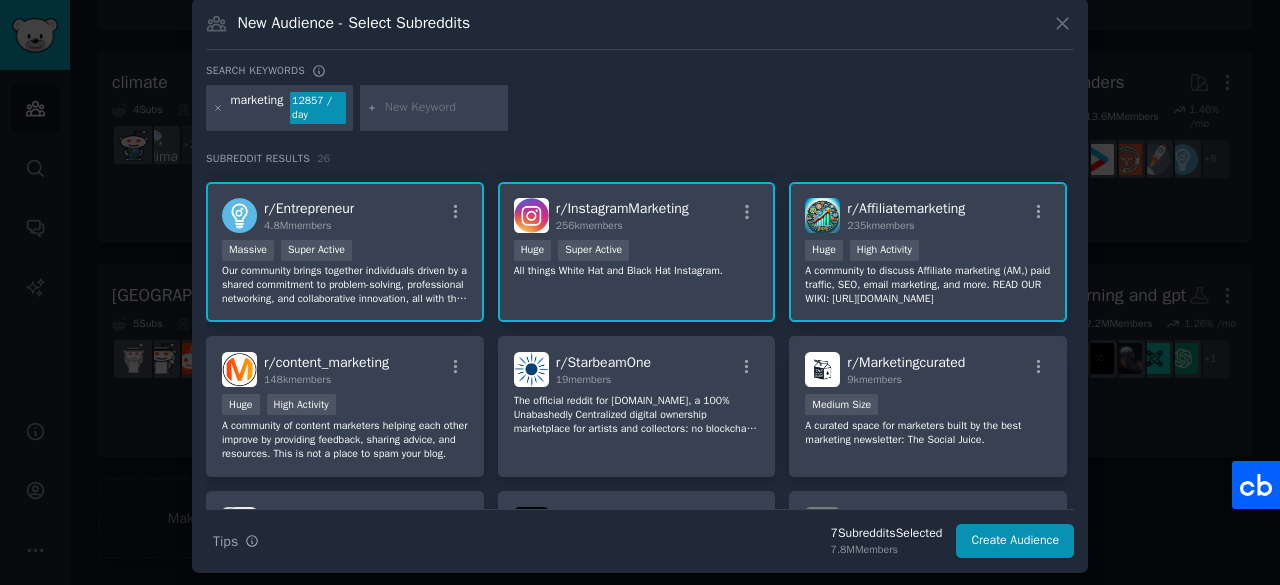 scroll, scrollTop: 400, scrollLeft: 0, axis: vertical 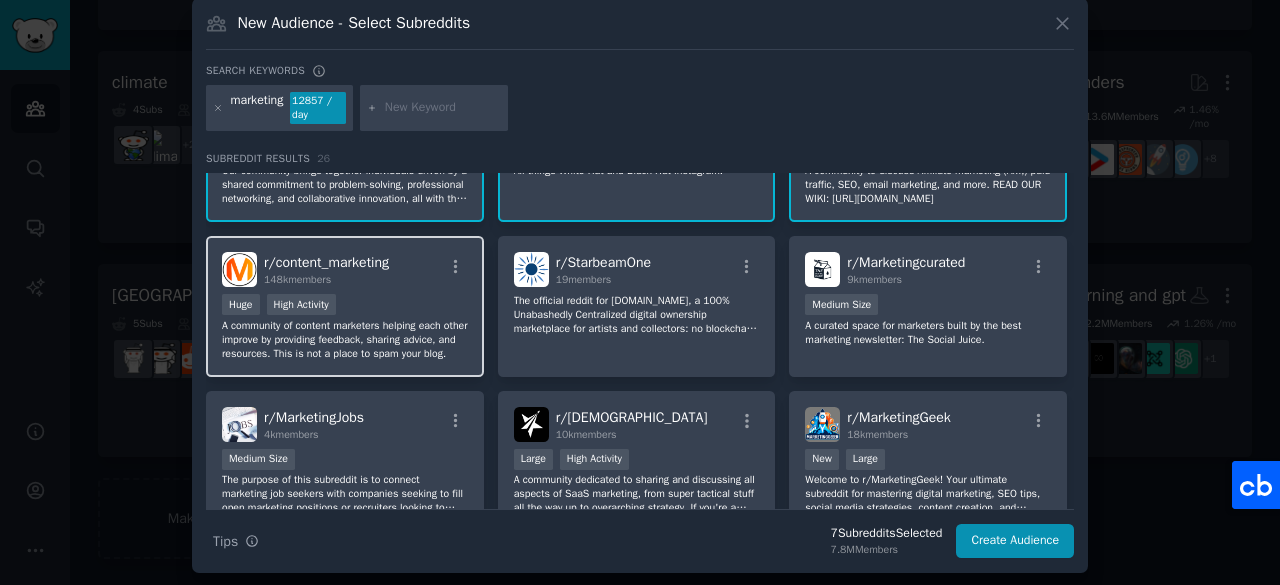 click on "A community of content marketers helping each other improve by providing feedback, sharing advice, and resources.
This is not a place to spam your blog." at bounding box center [345, 340] 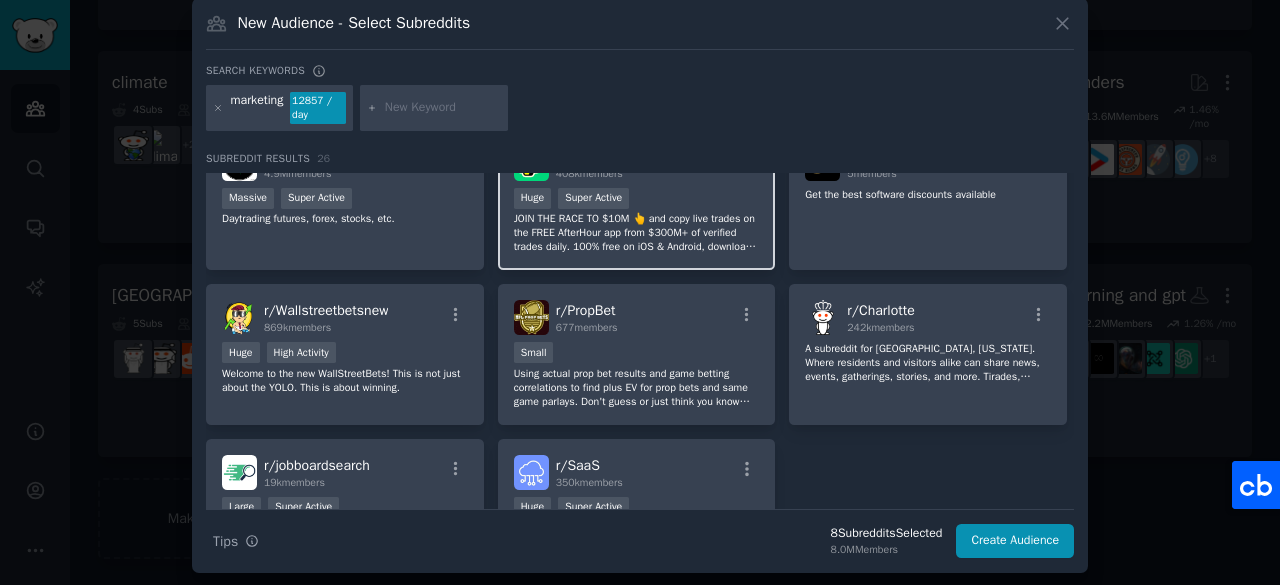 scroll, scrollTop: 1086, scrollLeft: 0, axis: vertical 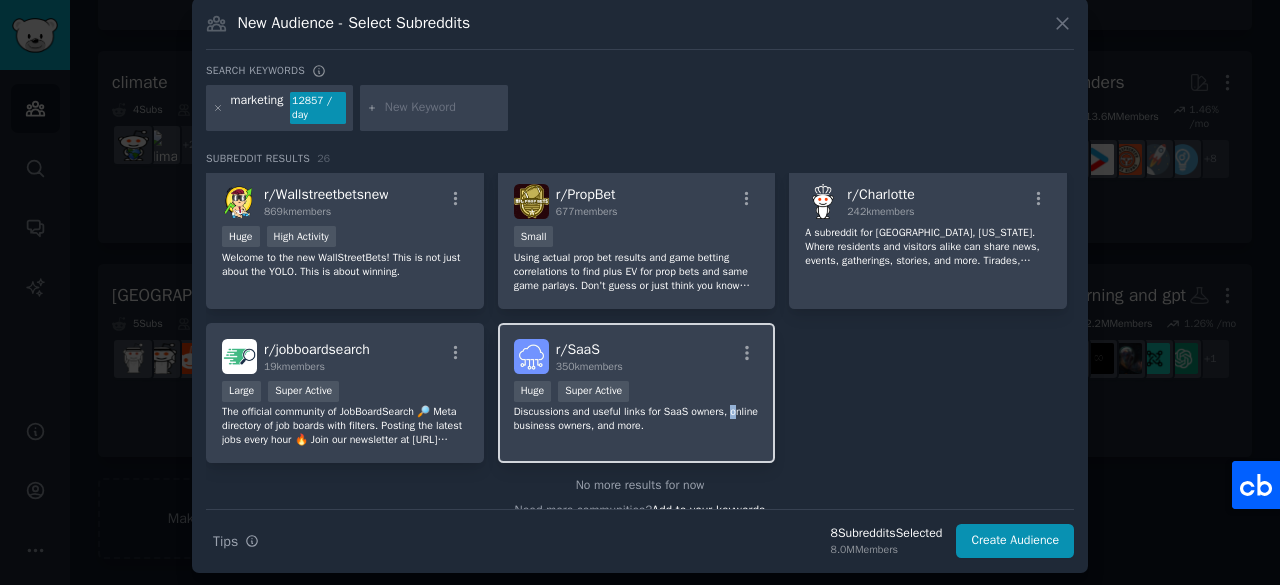click on "Discussions and useful links for SaaS owners, online business owners, and more." at bounding box center (637, 419) 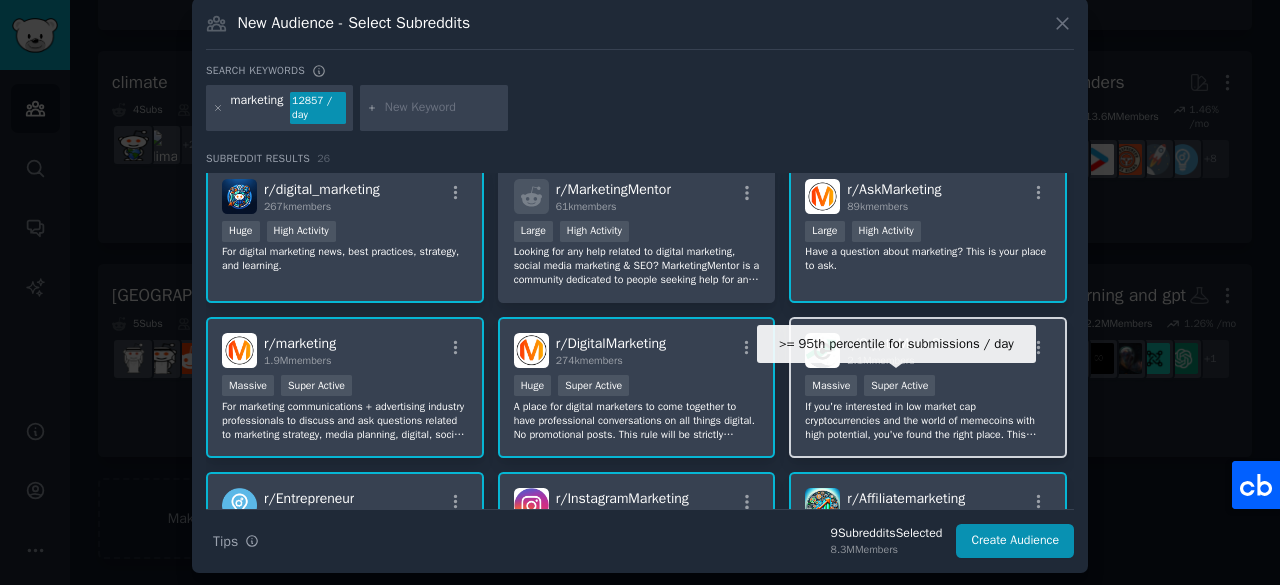 scroll, scrollTop: 0, scrollLeft: 0, axis: both 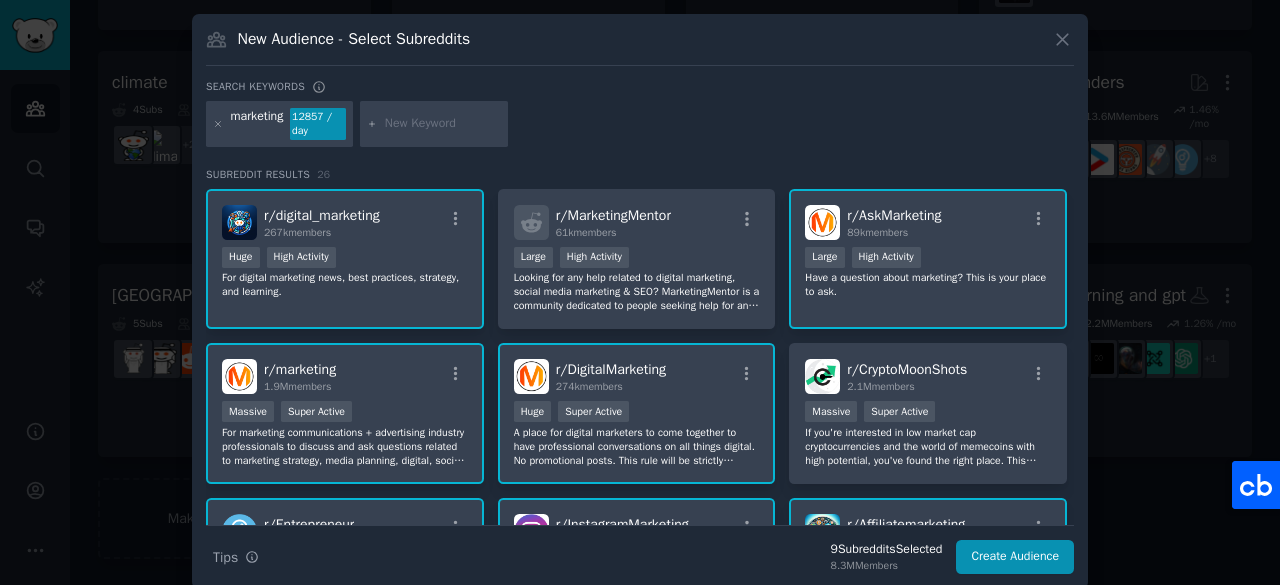 click at bounding box center [434, 124] 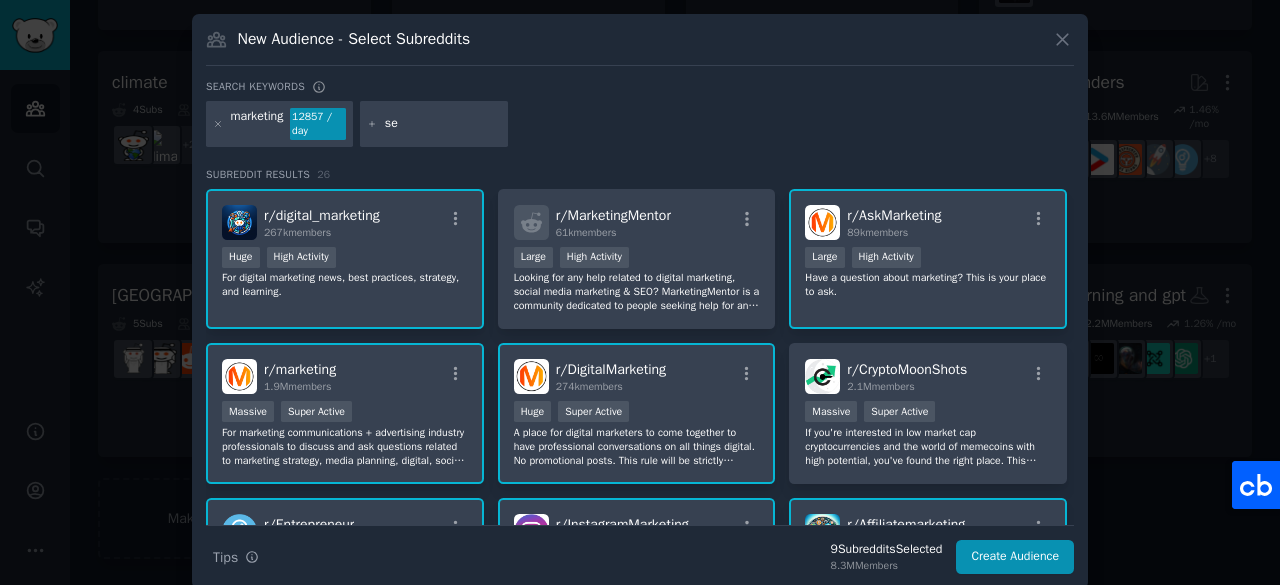 type on "seo" 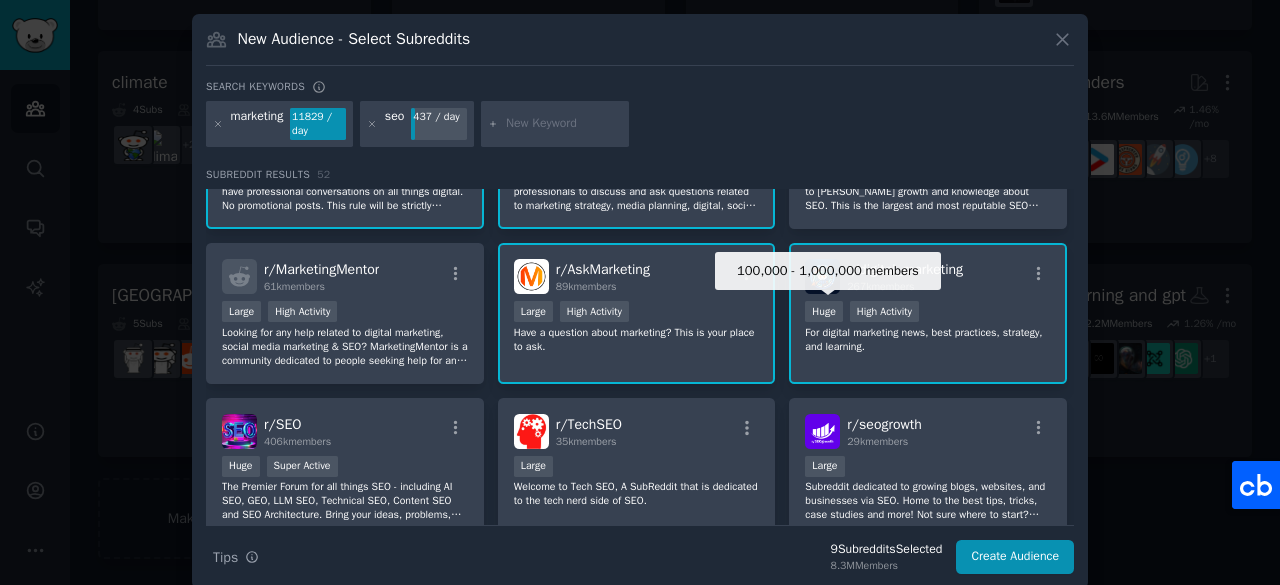 scroll, scrollTop: 200, scrollLeft: 0, axis: vertical 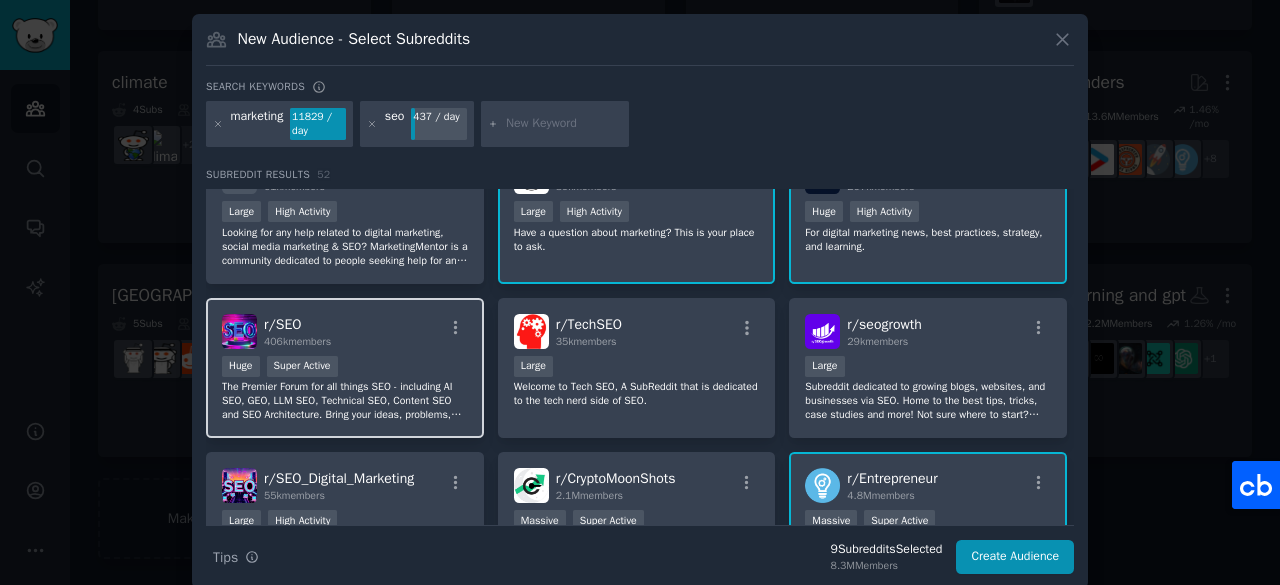 click on "The Premier Forum for all things SEO - including AI SEO, GEO, LLM SEO, Technical SEO, Content SEO and SEO Architecture. Bring your ideas, problems, thoughts, questions, issues and we'll work it out together. A helpful and thoughtful community for site owners, people who manage SEO and everything in between." at bounding box center (345, 401) 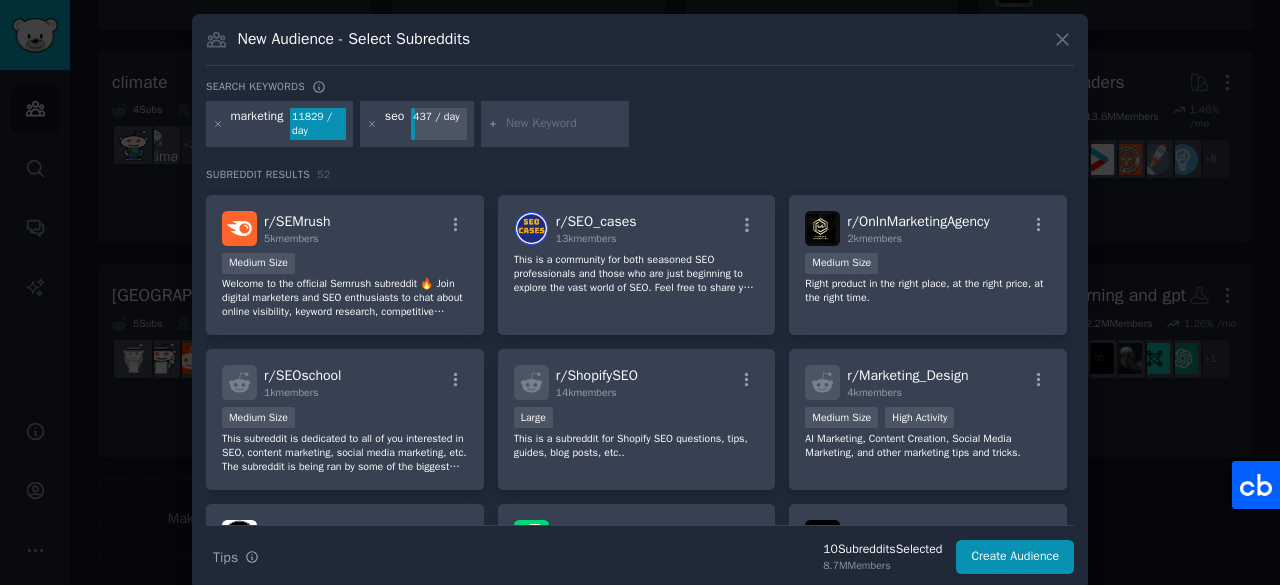 scroll, scrollTop: 1997, scrollLeft: 0, axis: vertical 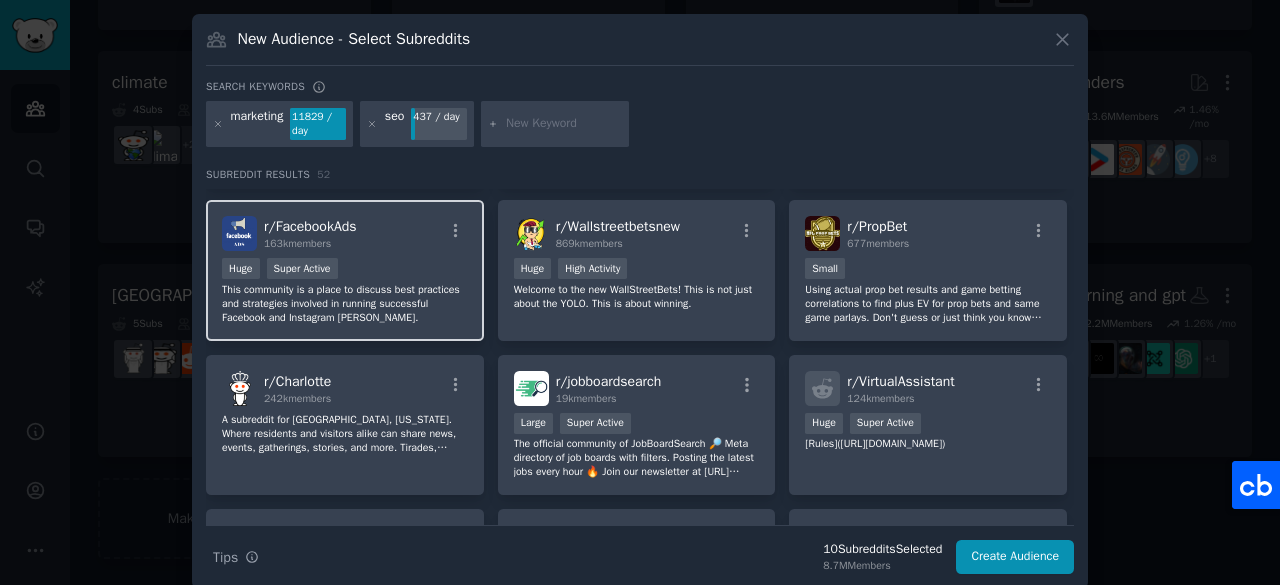 click on "This community is a place to discuss best practices and strategies involved in running successful Facebook and Instagram [PERSON_NAME]." at bounding box center (345, 304) 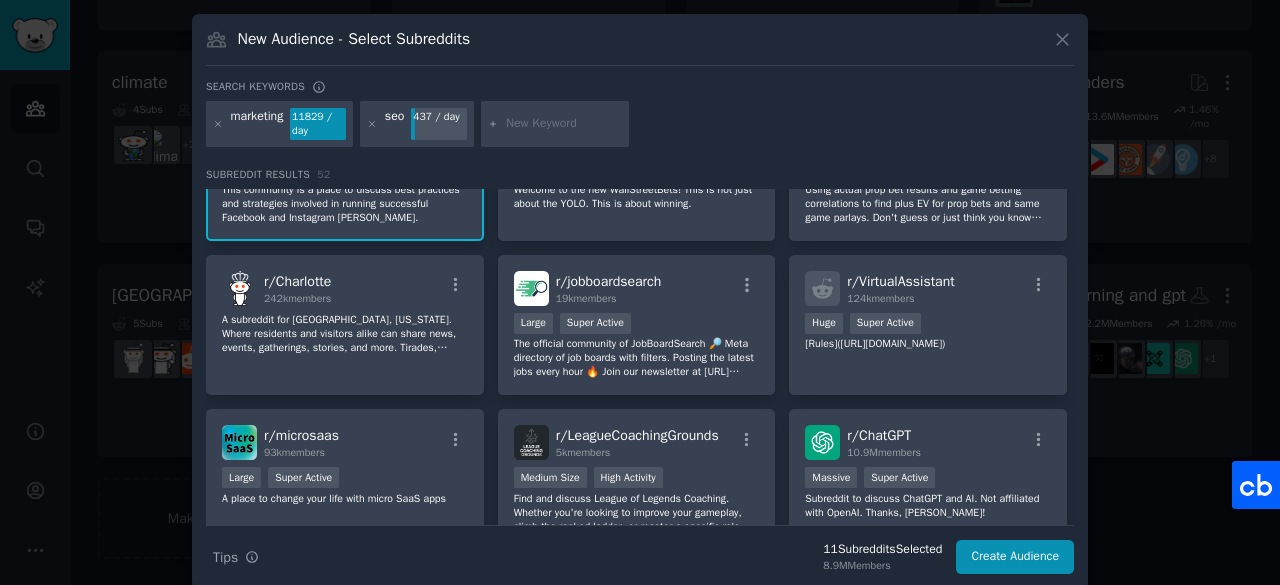 scroll, scrollTop: 2297, scrollLeft: 0, axis: vertical 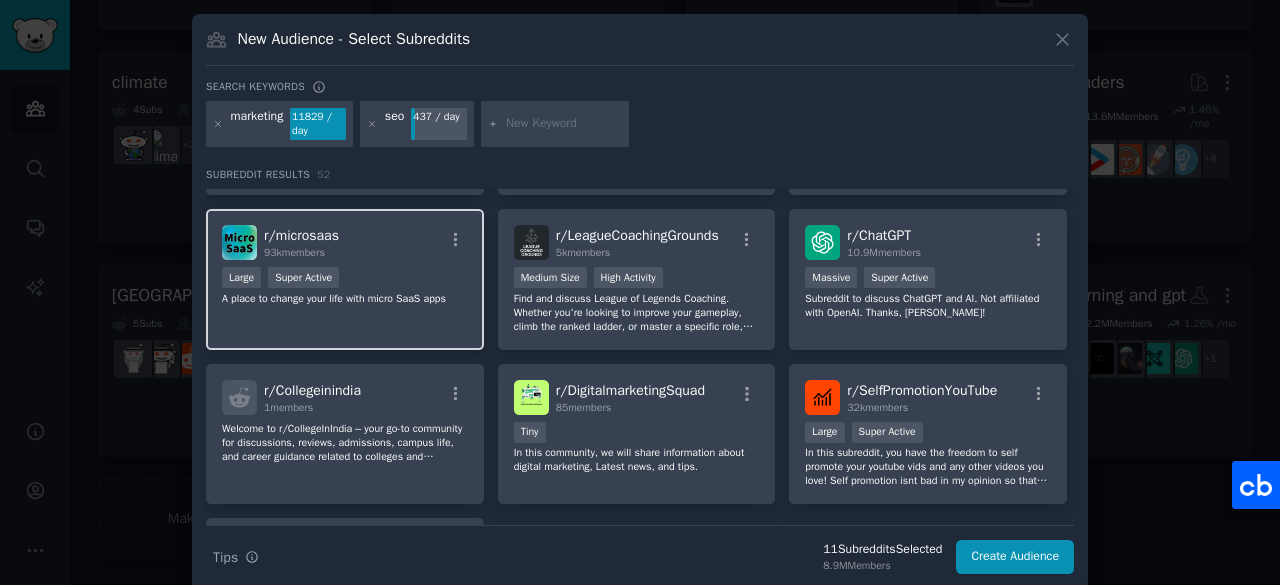 click on "r/ microsaas 93k  members Large Super Active A place to change your life with micro SaaS apps" at bounding box center (345, 279) 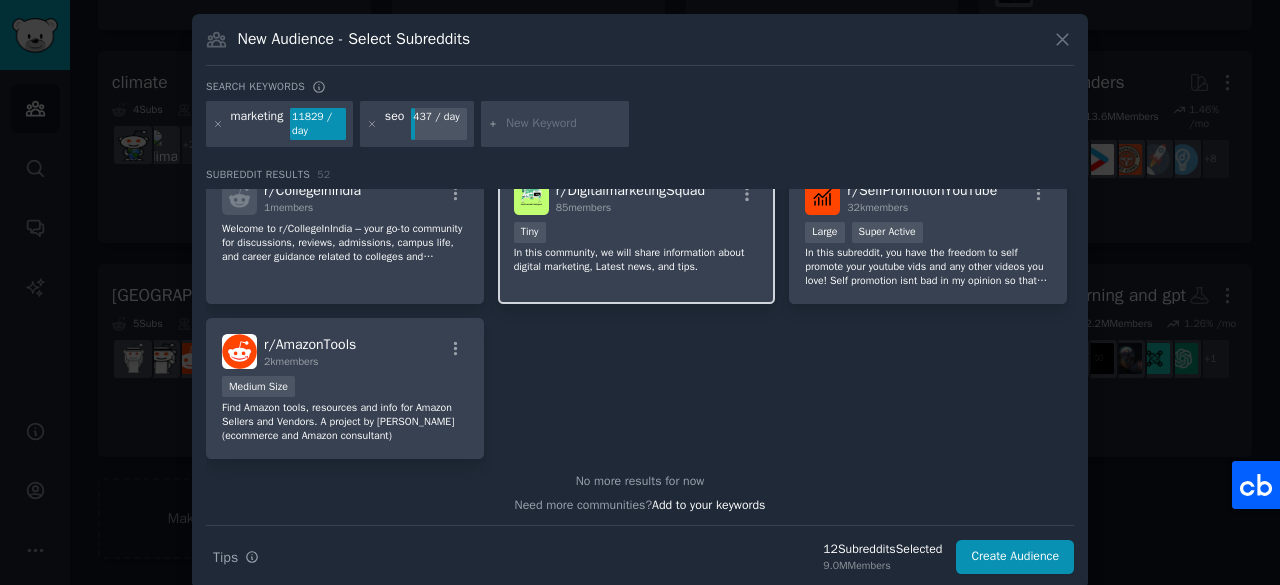 scroll, scrollTop: 2397, scrollLeft: 0, axis: vertical 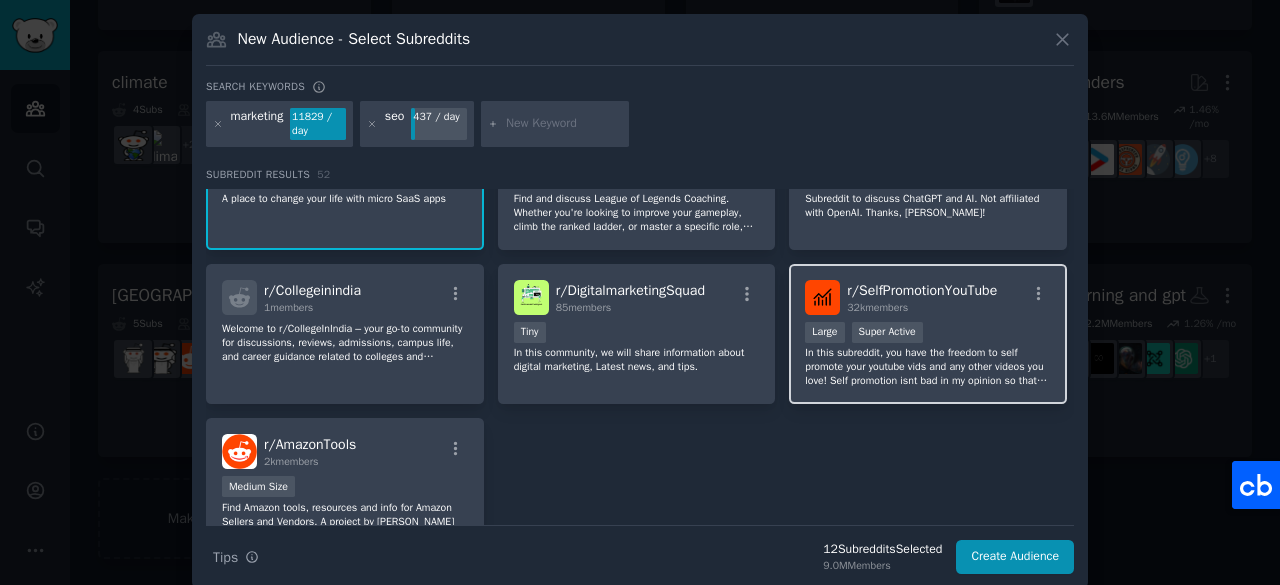 click on "In this subreddit, you have the freedom to self promote your youtube vids and any other videos you love! Self promotion isnt bad in my opinion so thats why i made this! Be sure to help others out and give feedback! (not forced but recommended)" at bounding box center [928, 367] 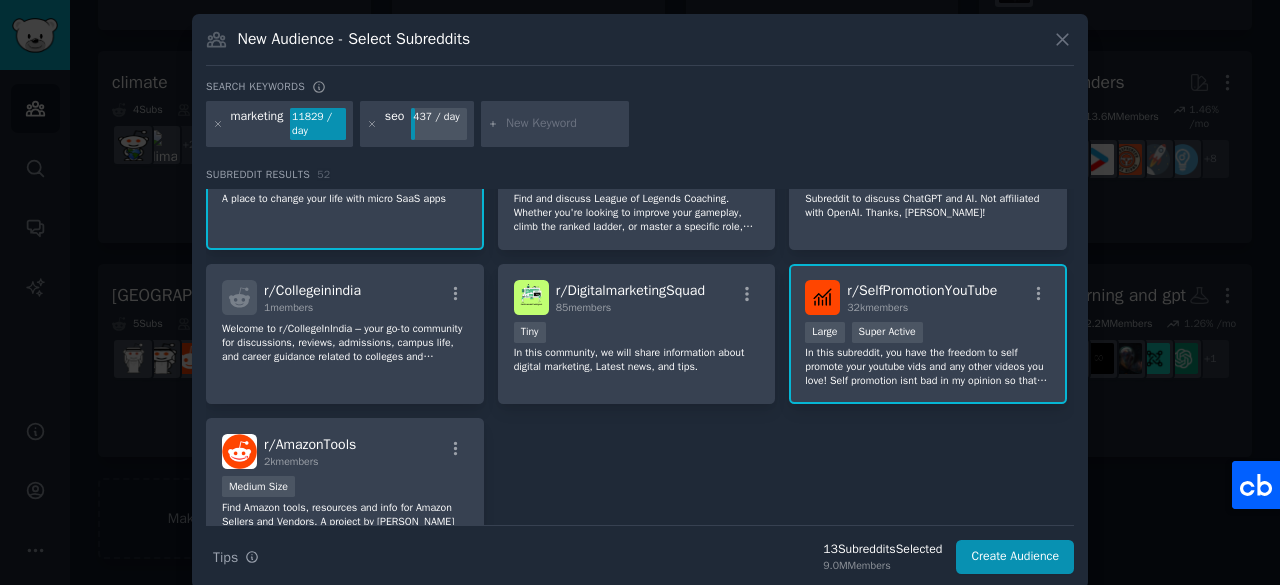 click at bounding box center (564, 124) 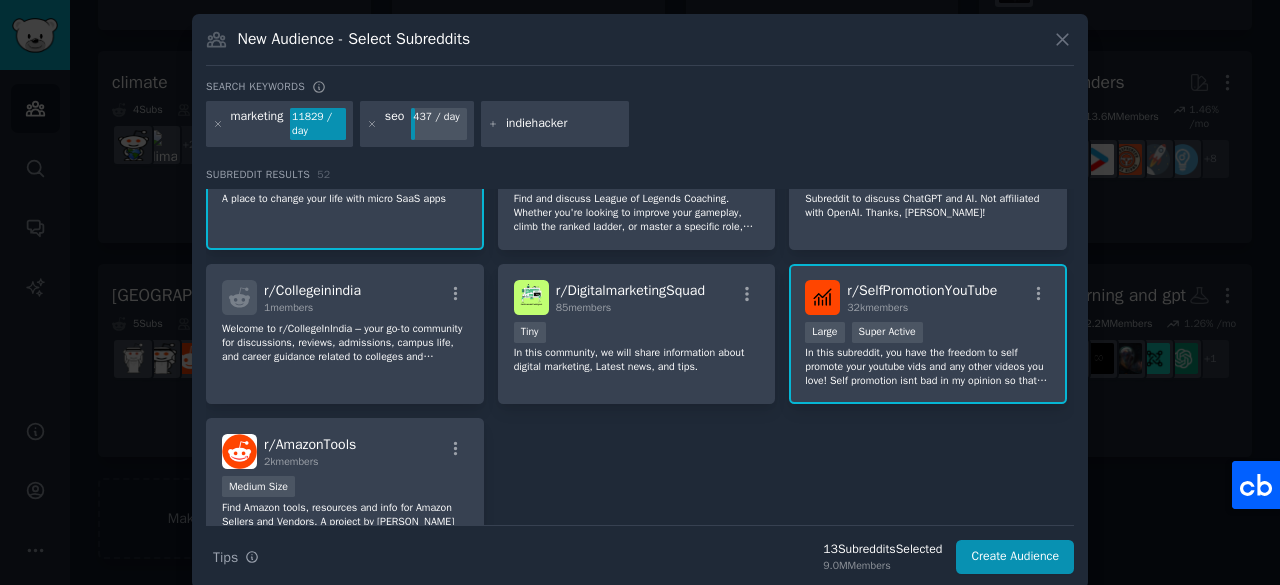 type on "indiehackers" 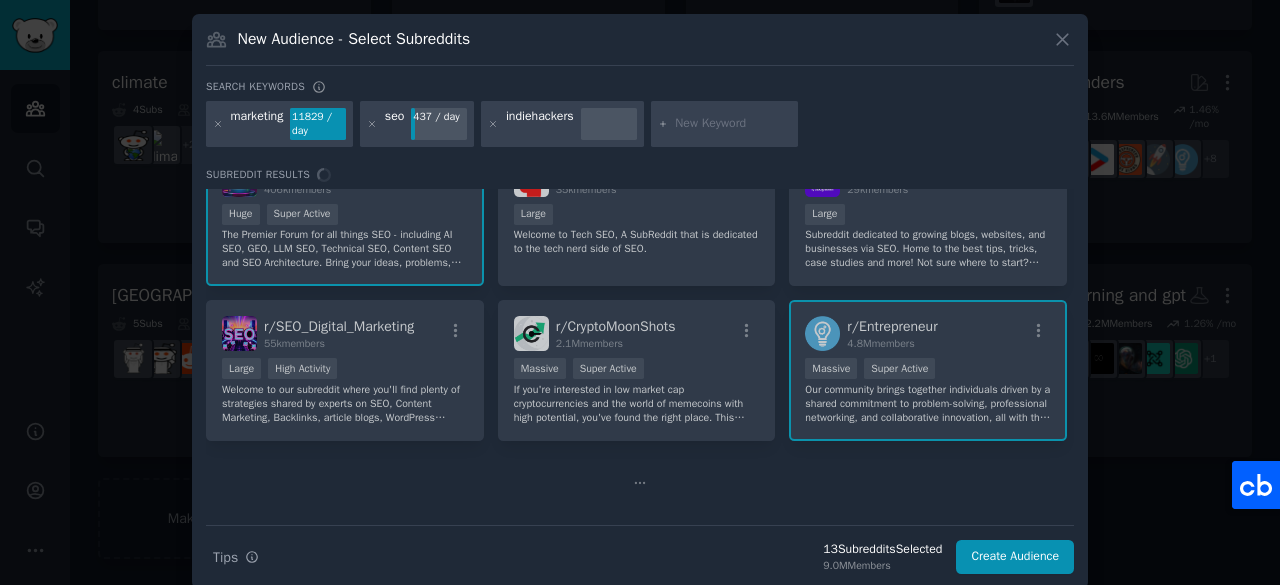 scroll, scrollTop: 0, scrollLeft: 0, axis: both 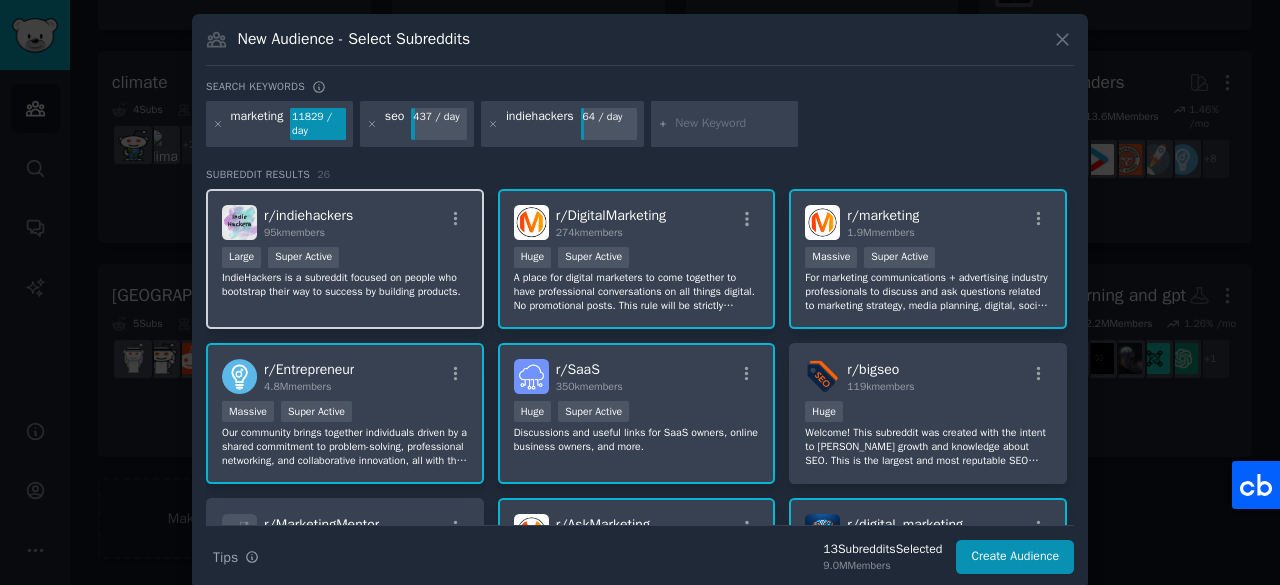 click on "IndieHackers is a subreddit focused on people who bootstrap their way to success by building products." at bounding box center [345, 285] 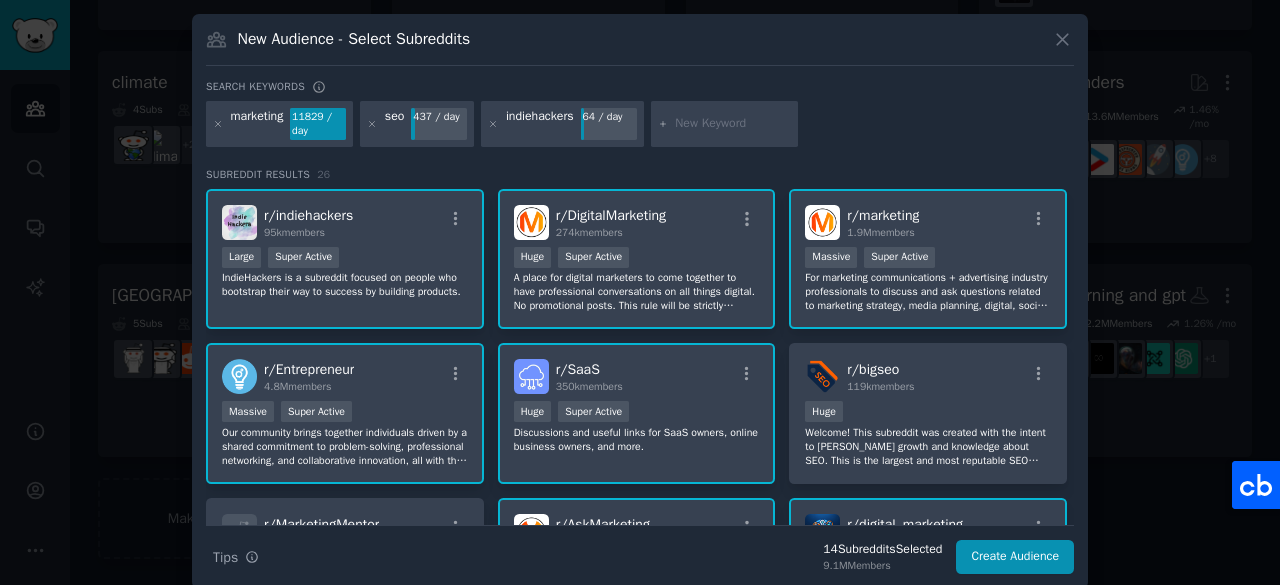 scroll, scrollTop: 200, scrollLeft: 0, axis: vertical 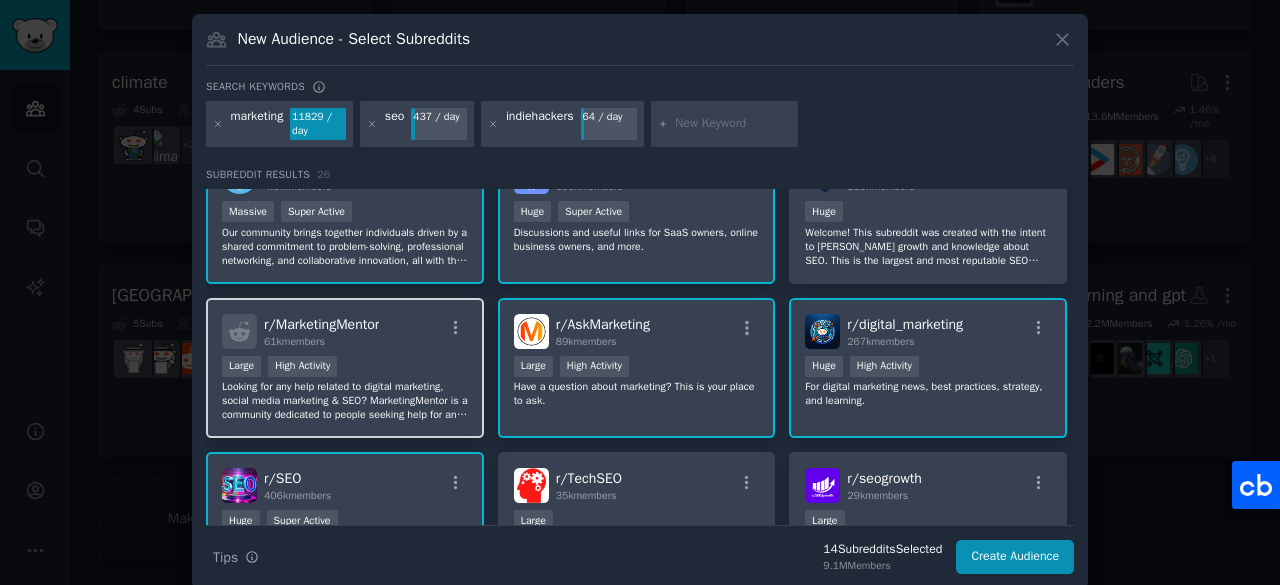 click on "Looking for any help related to digital marketing, social media marketing & SEO? MarketingMentor is a community dedicated to people seeking help for any marketing related issues they are facing. Our community serves as a support portal for all marketers, brands, agencies, small business owners, vendors, and also university students." at bounding box center (345, 401) 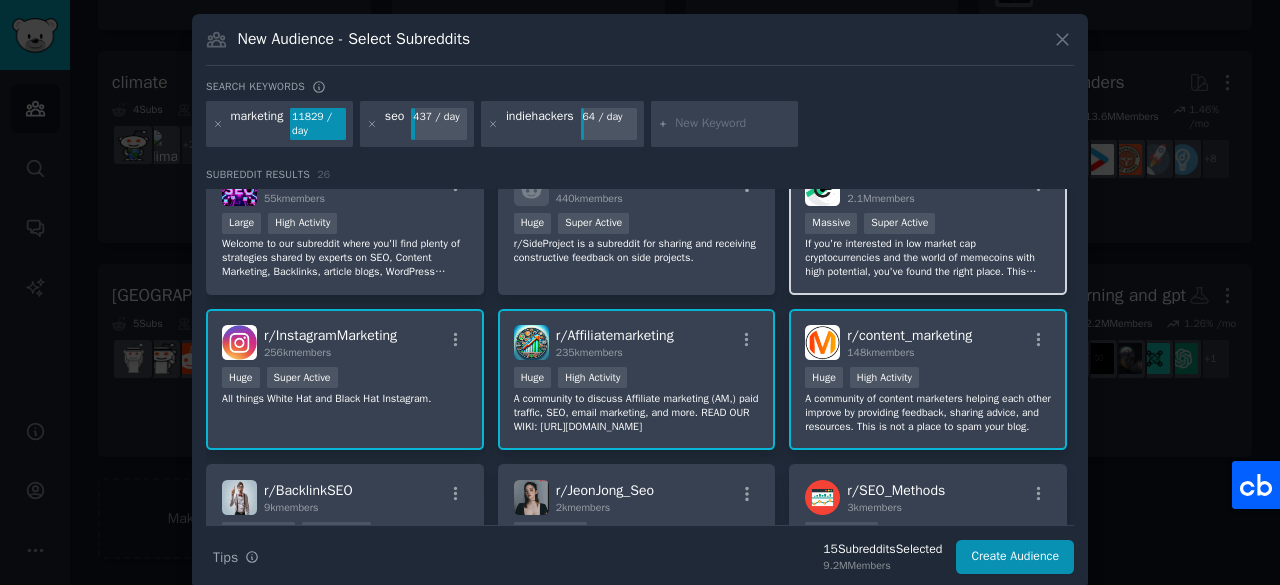 scroll, scrollTop: 552, scrollLeft: 0, axis: vertical 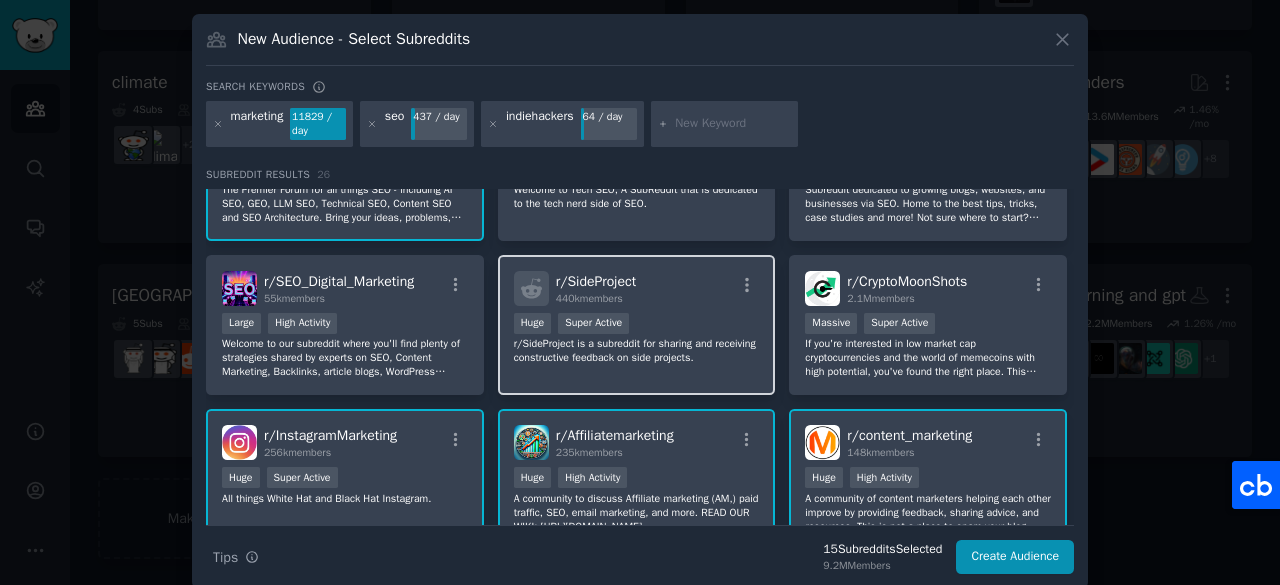 click on "r/ SideProject 440k  members Huge Super Active r/SideProject is a subreddit for sharing and receiving constructive feedback on side projects." at bounding box center [637, 325] 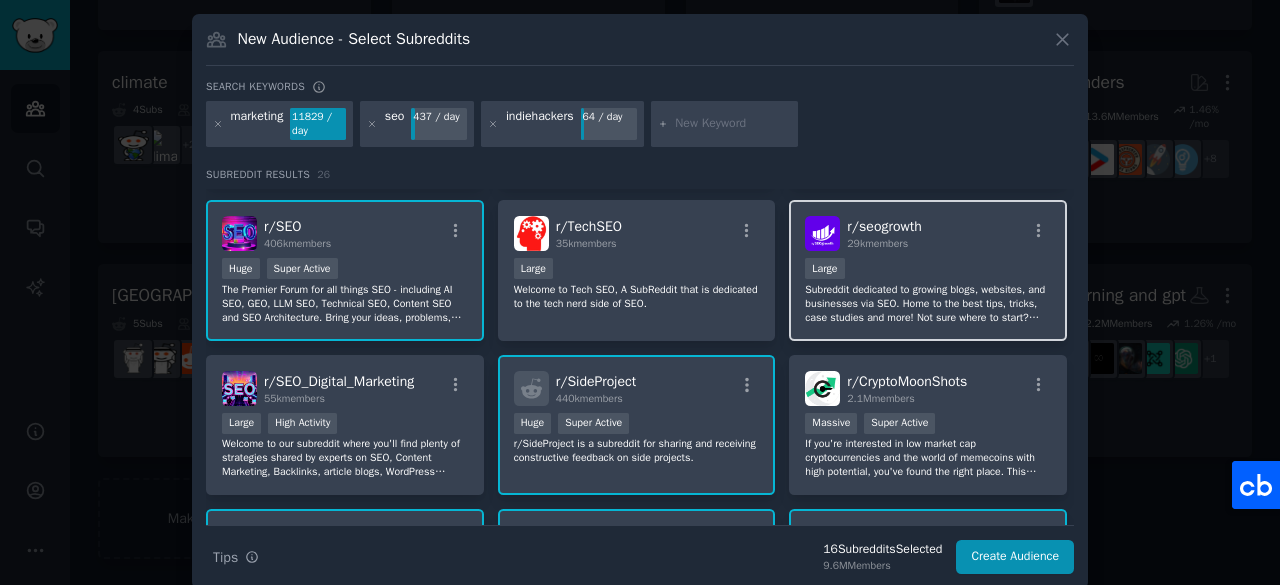 click on "Subreddit dedicated to growing blogs, websites, and businesses via SEO. Home to the best tips, tricks, case studies and more!
Not sure where to start?
Check the pinned post for a starter guide." at bounding box center (928, 304) 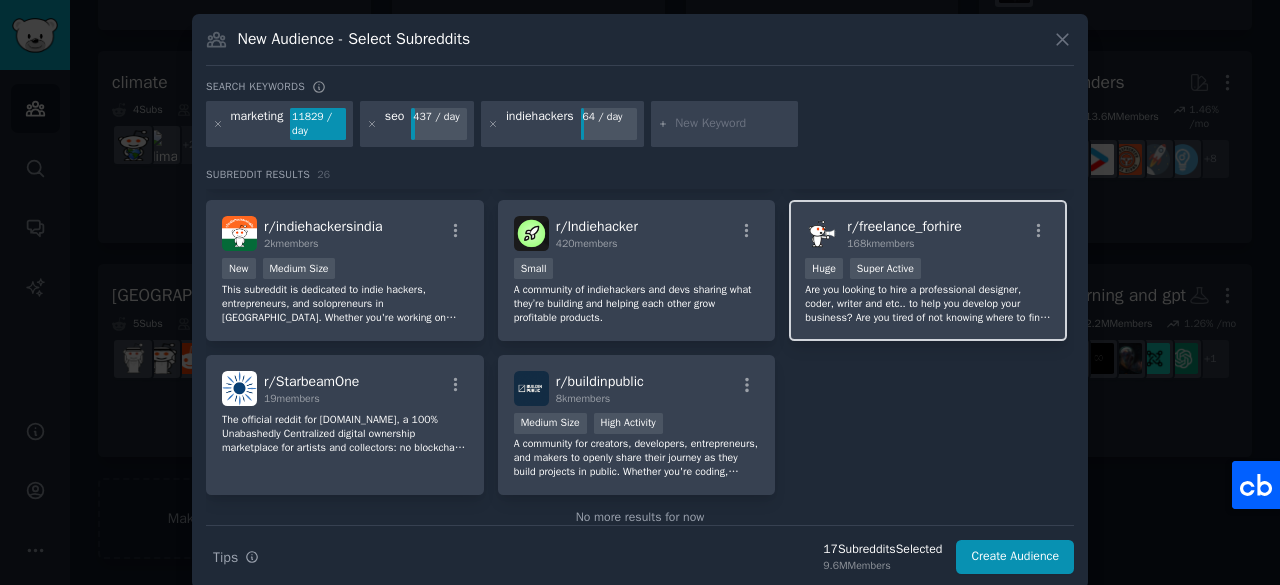 scroll, scrollTop: 1110, scrollLeft: 0, axis: vertical 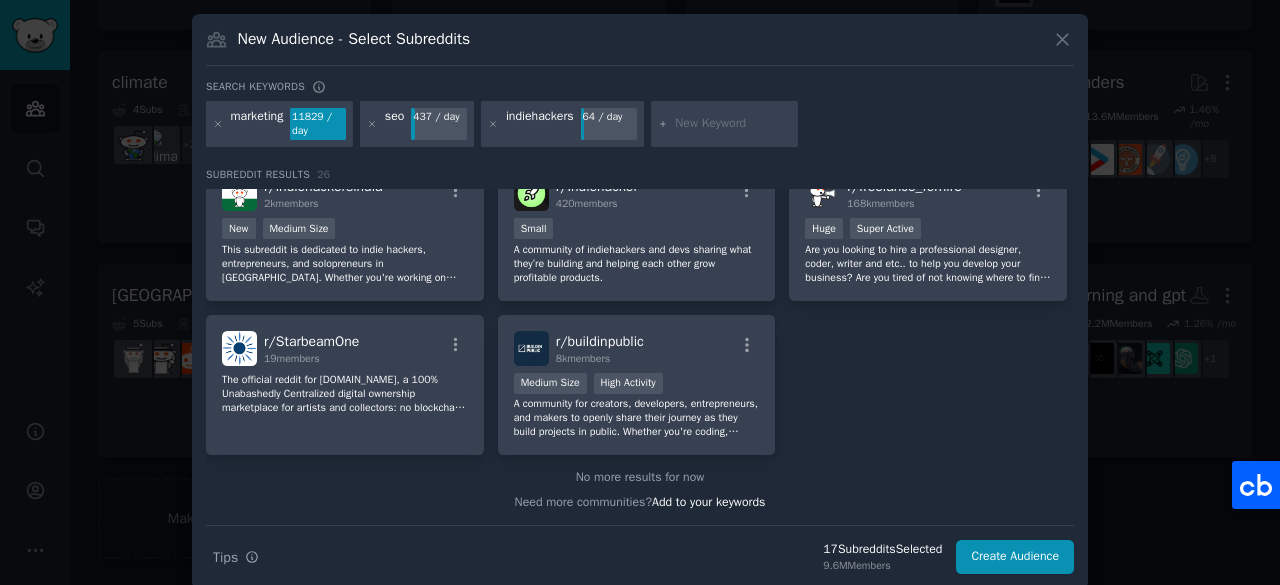 click at bounding box center (725, 124) 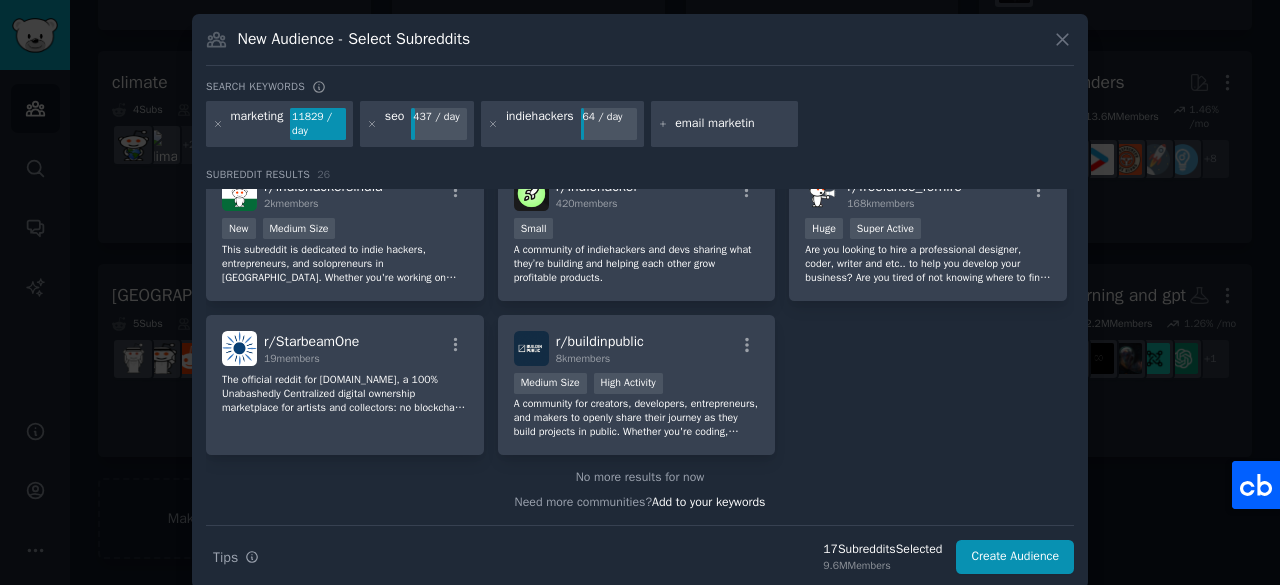type on "email marketing" 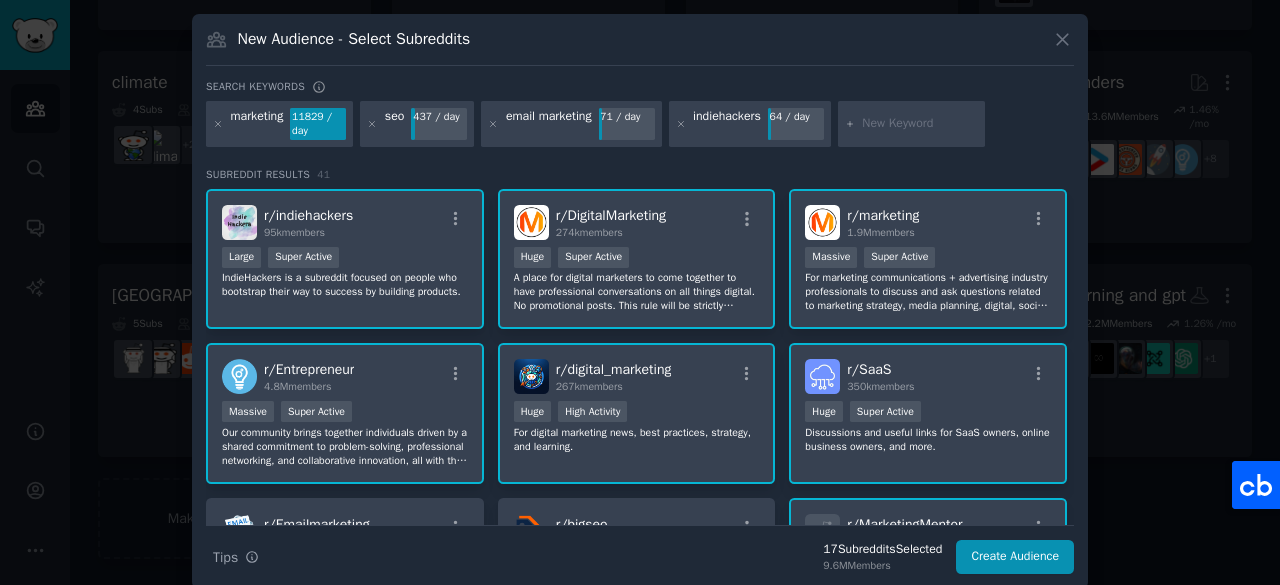 scroll, scrollTop: 100, scrollLeft: 0, axis: vertical 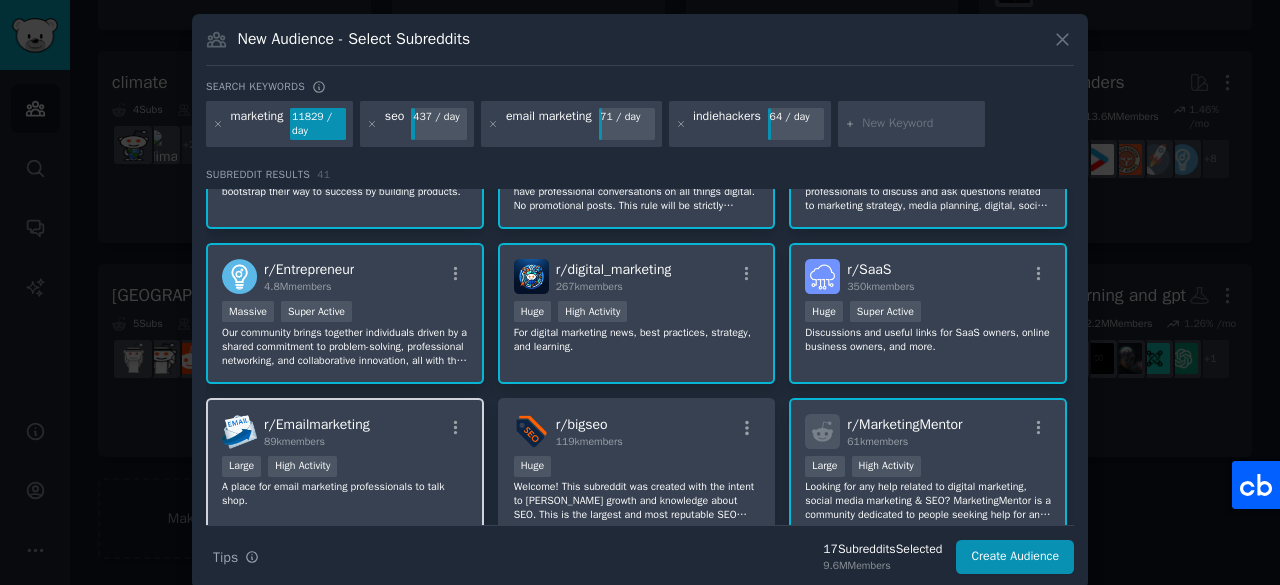 click on "A place for email marketing professionals to talk shop." at bounding box center (345, 494) 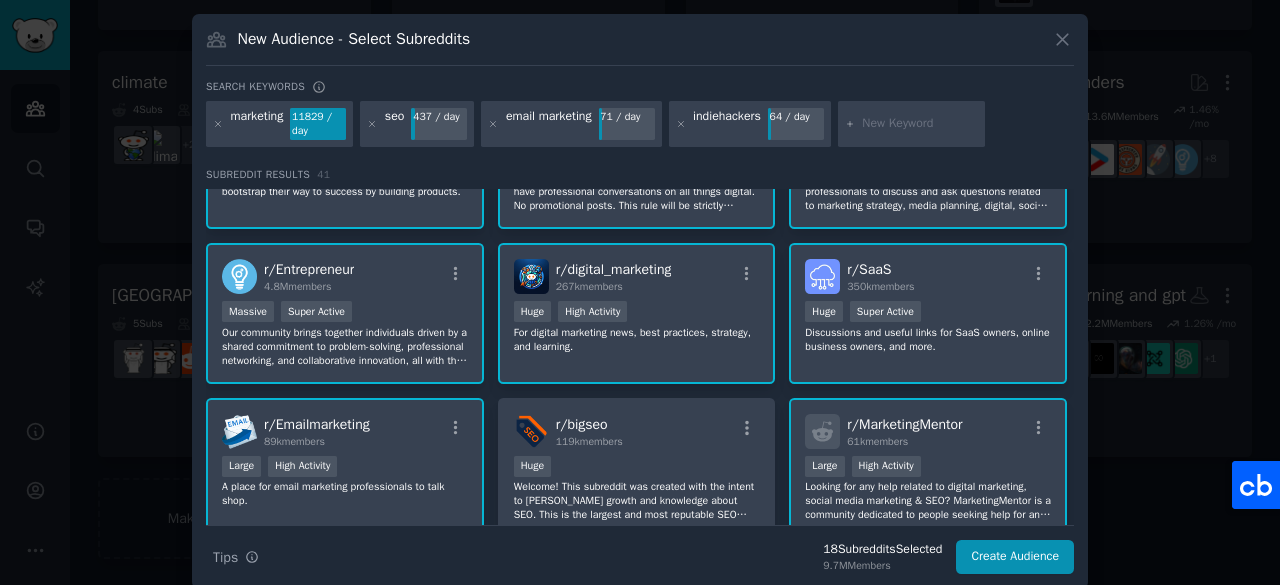 click at bounding box center [920, 124] 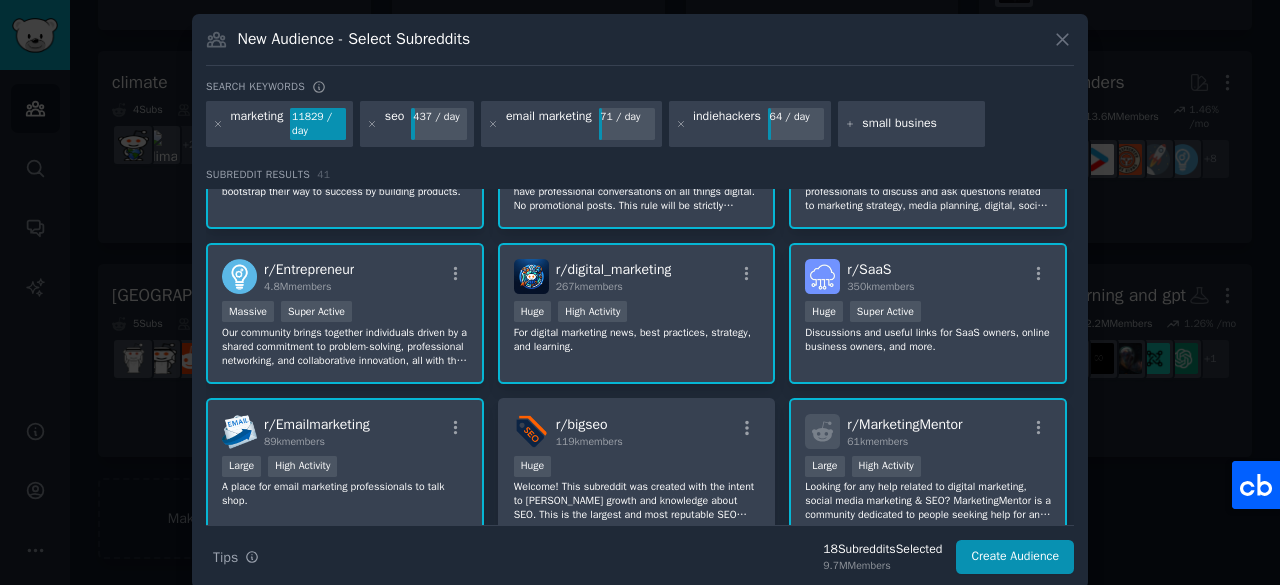 type on "small business" 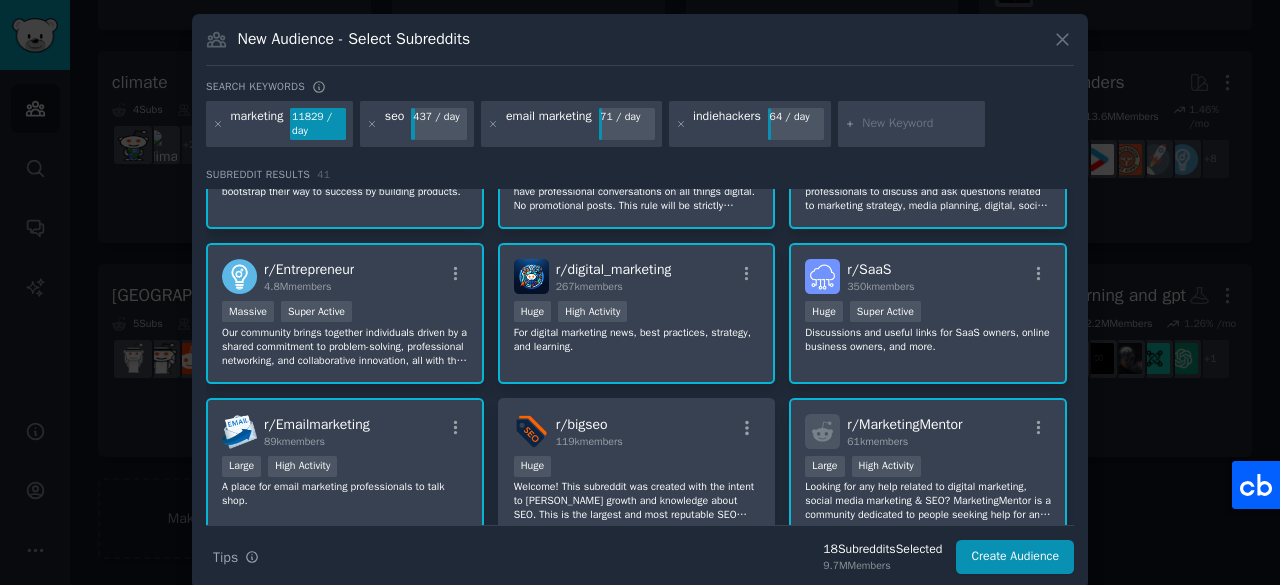 scroll, scrollTop: 0, scrollLeft: 0, axis: both 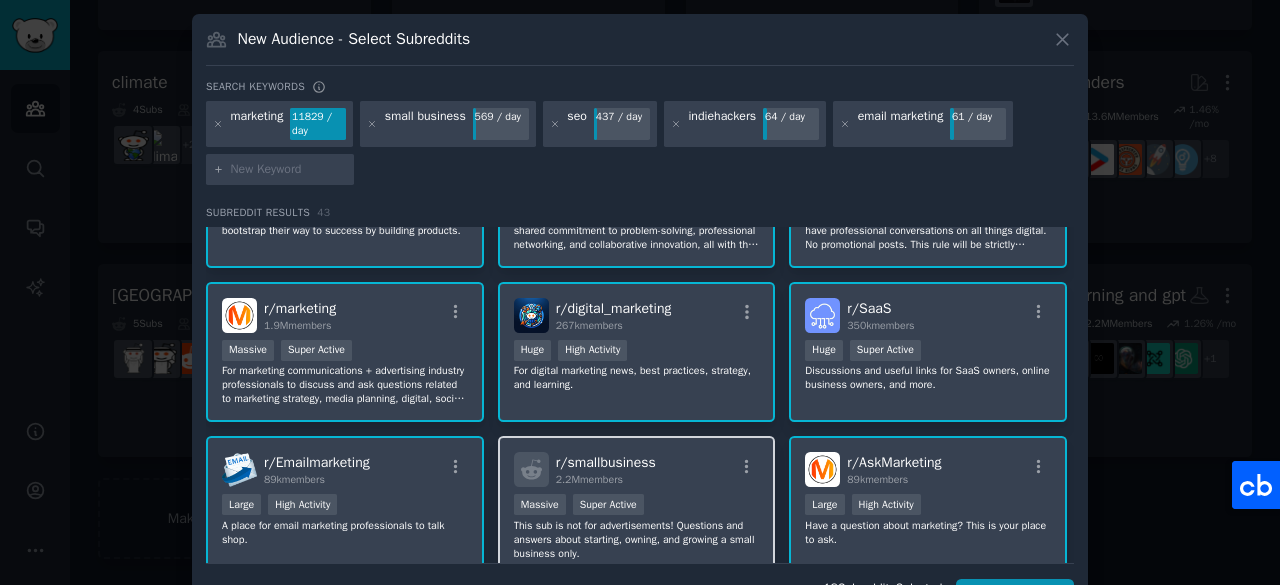 click on "r/ smallbusiness 2.2M  members" at bounding box center [637, 469] 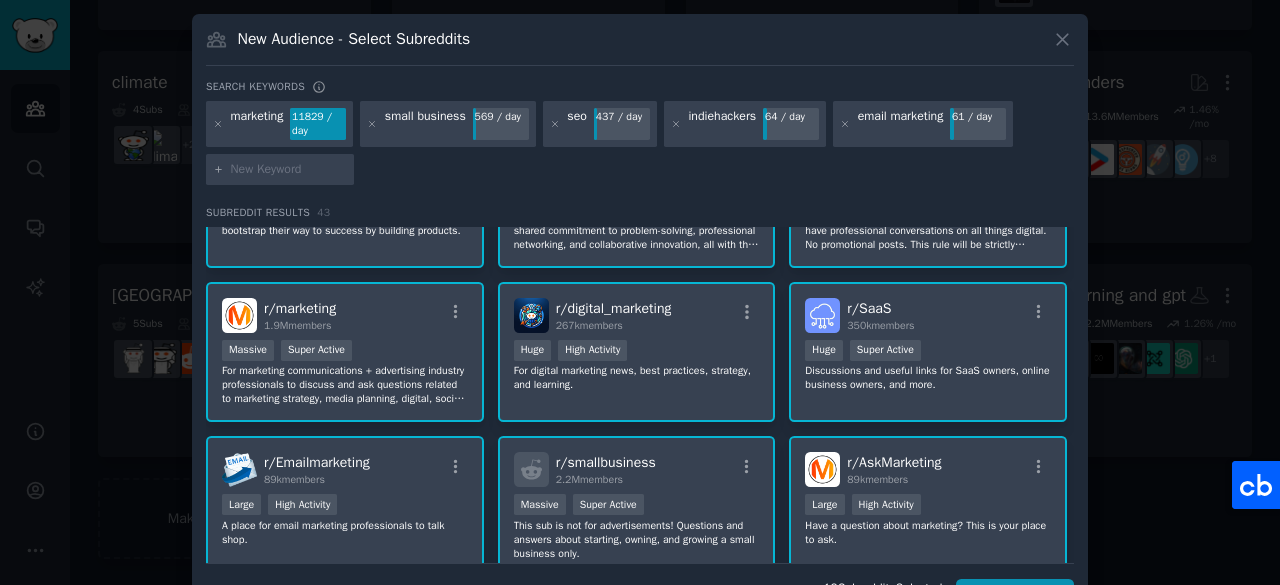 click at bounding box center [289, 170] 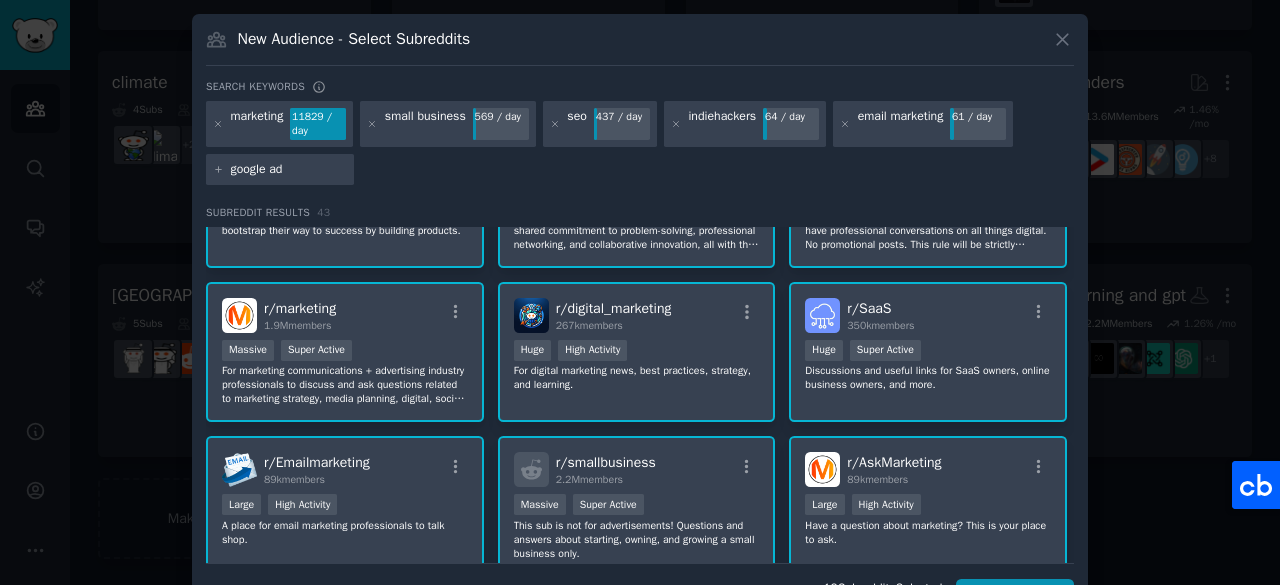 type on "google ads" 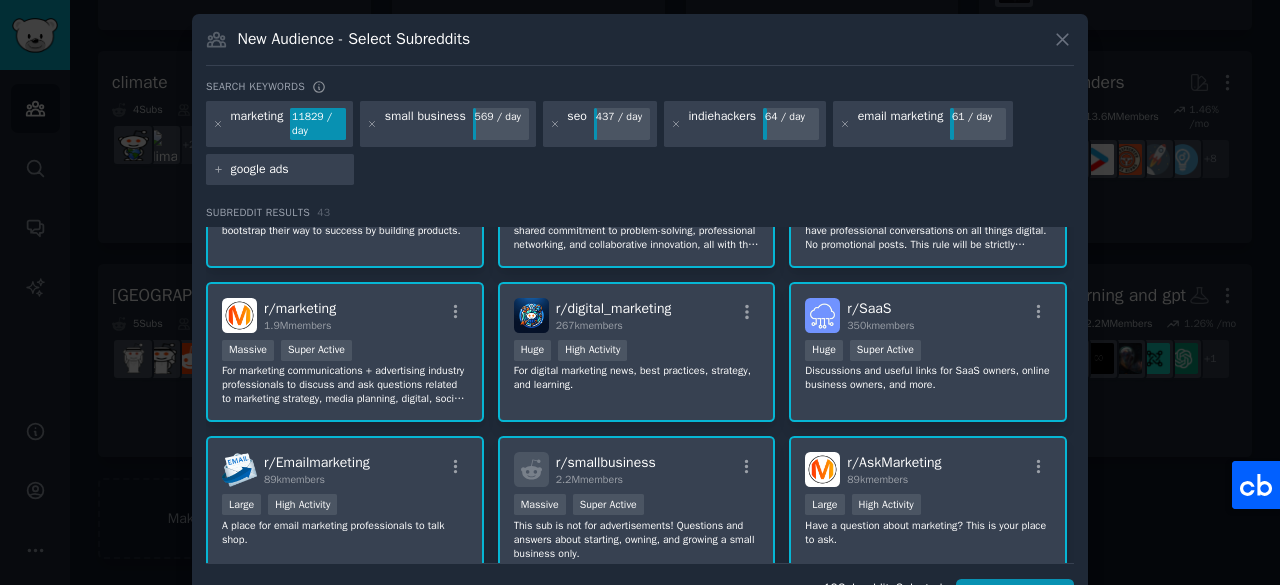 type 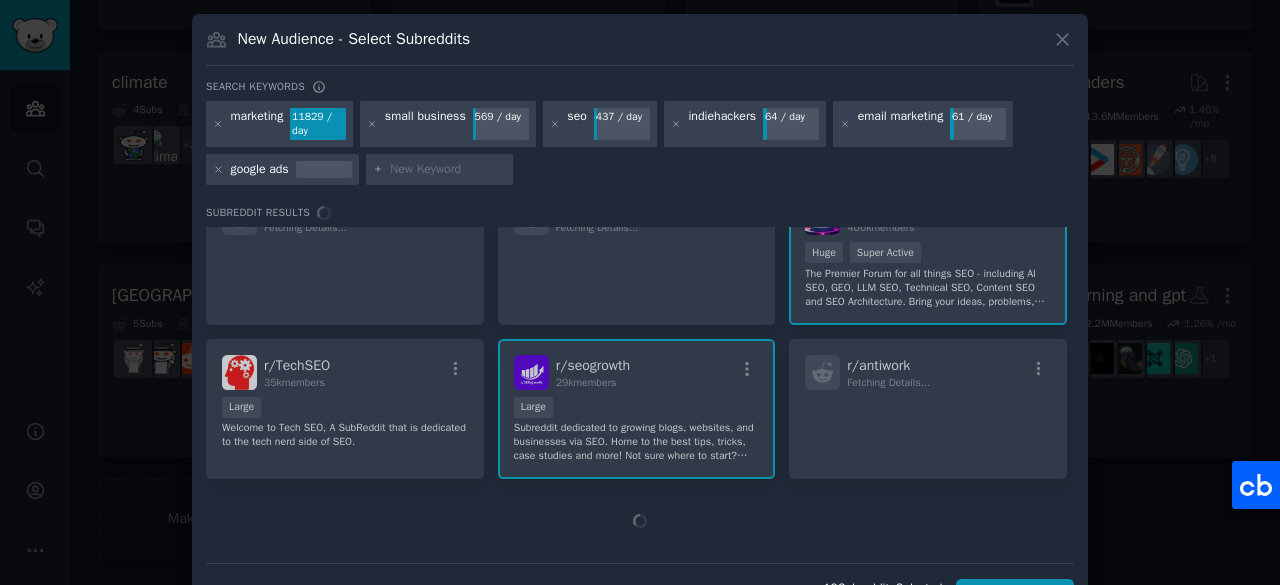 scroll, scrollTop: 647, scrollLeft: 0, axis: vertical 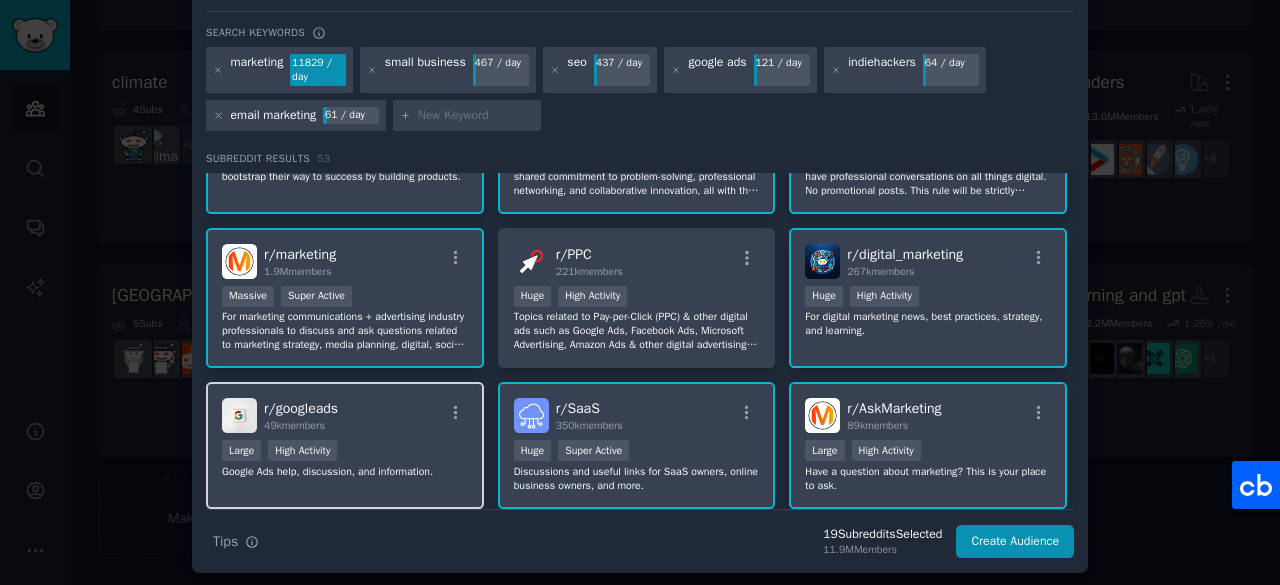 click on "r/ googleads 49k  members" at bounding box center [345, 415] 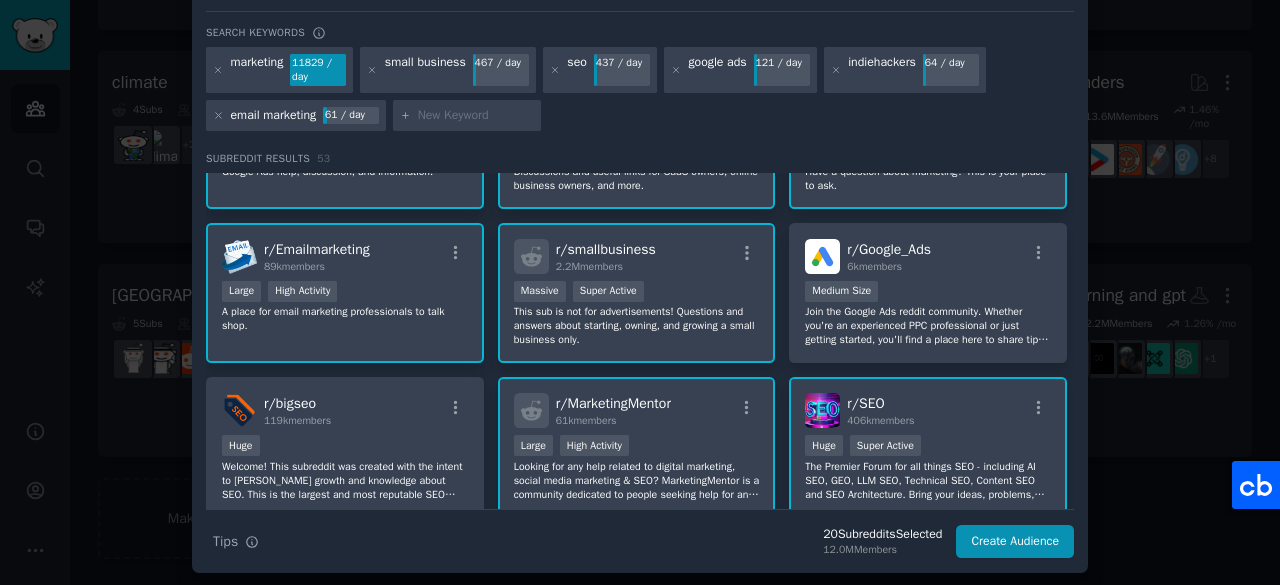 scroll, scrollTop: 800, scrollLeft: 0, axis: vertical 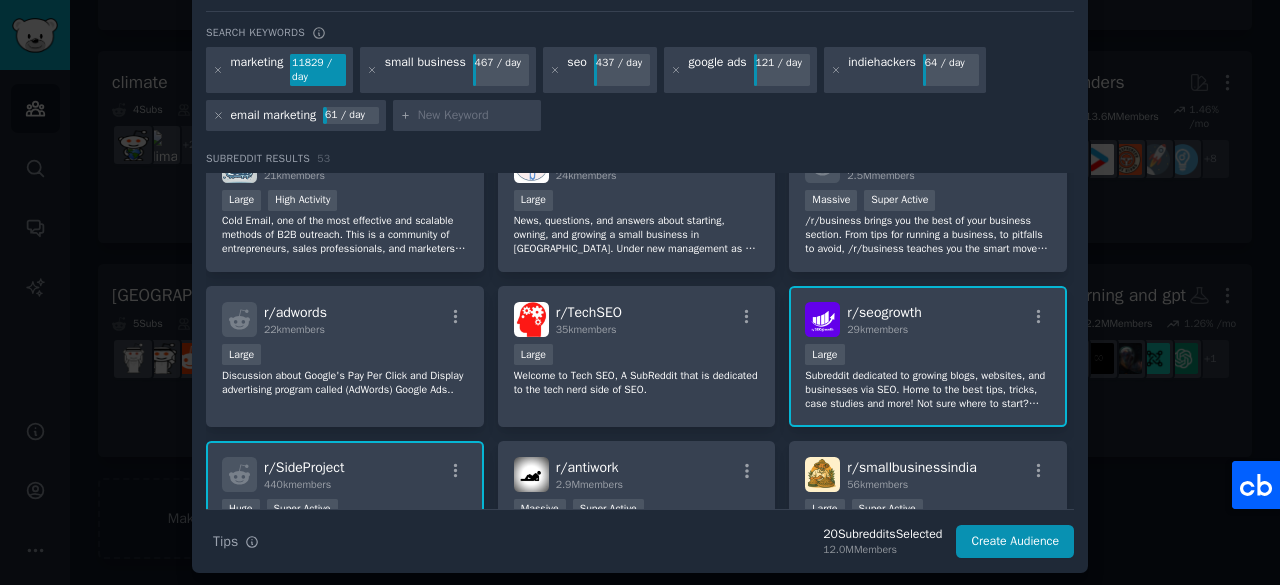 click on "r/ TechSEO 35k  members Large Welcome to Tech SEO, A SubReddit that is dedicated to the tech nerd side of SEO." at bounding box center (637, 356) 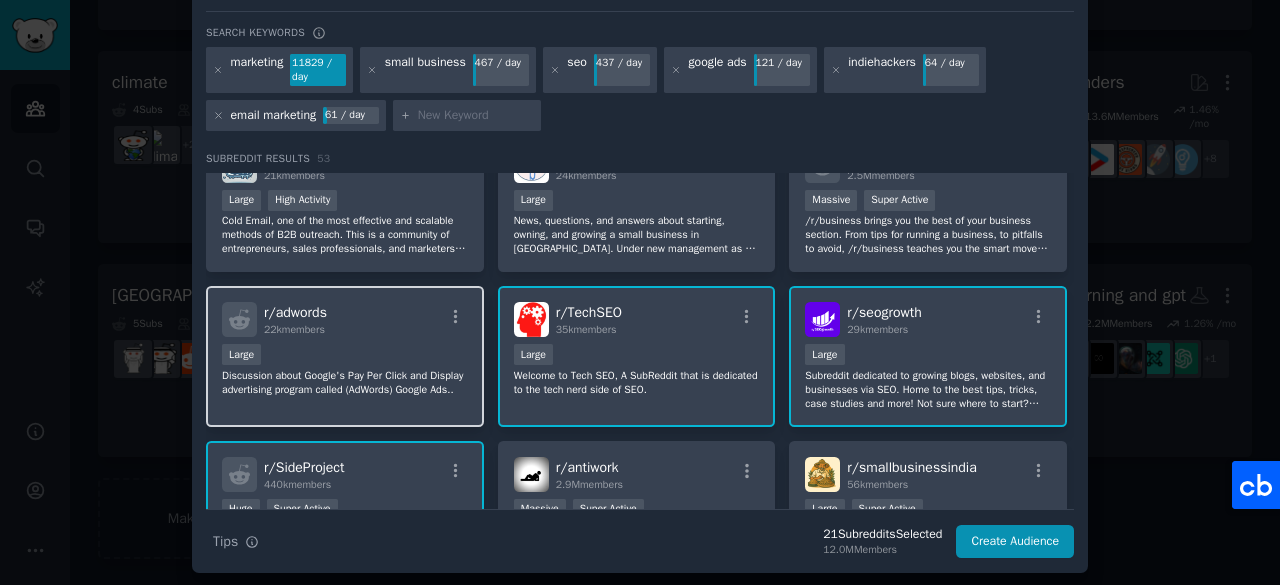 click on "Discussion about Google's Pay Per Click and Display advertising program called (AdWords) Google Ads.." at bounding box center (345, 383) 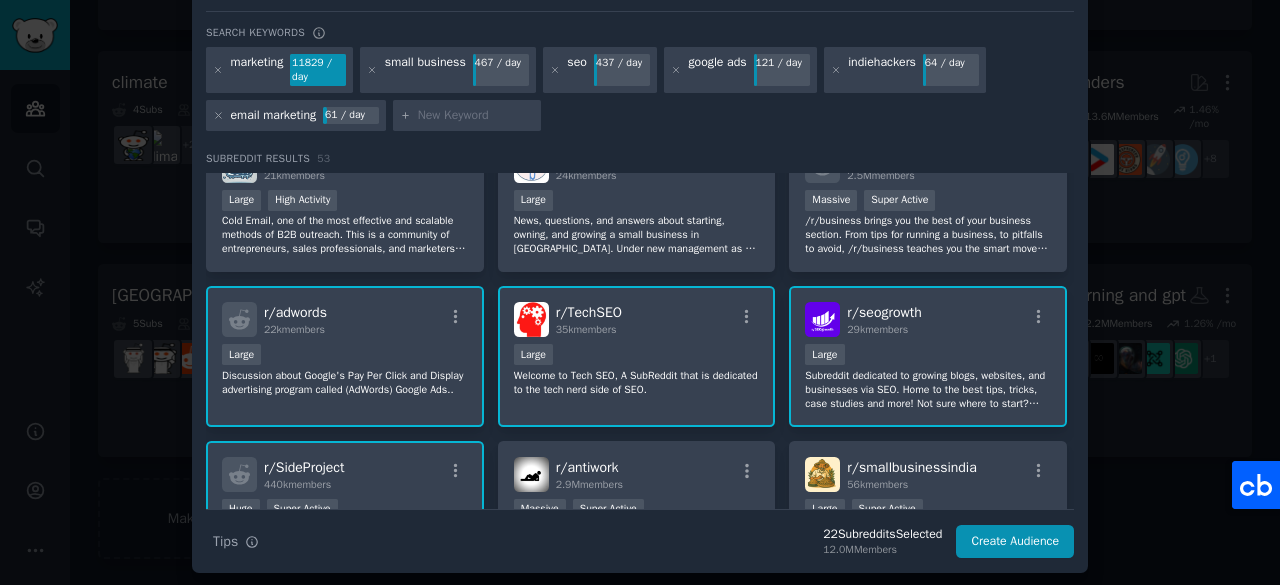 scroll, scrollTop: 700, scrollLeft: 0, axis: vertical 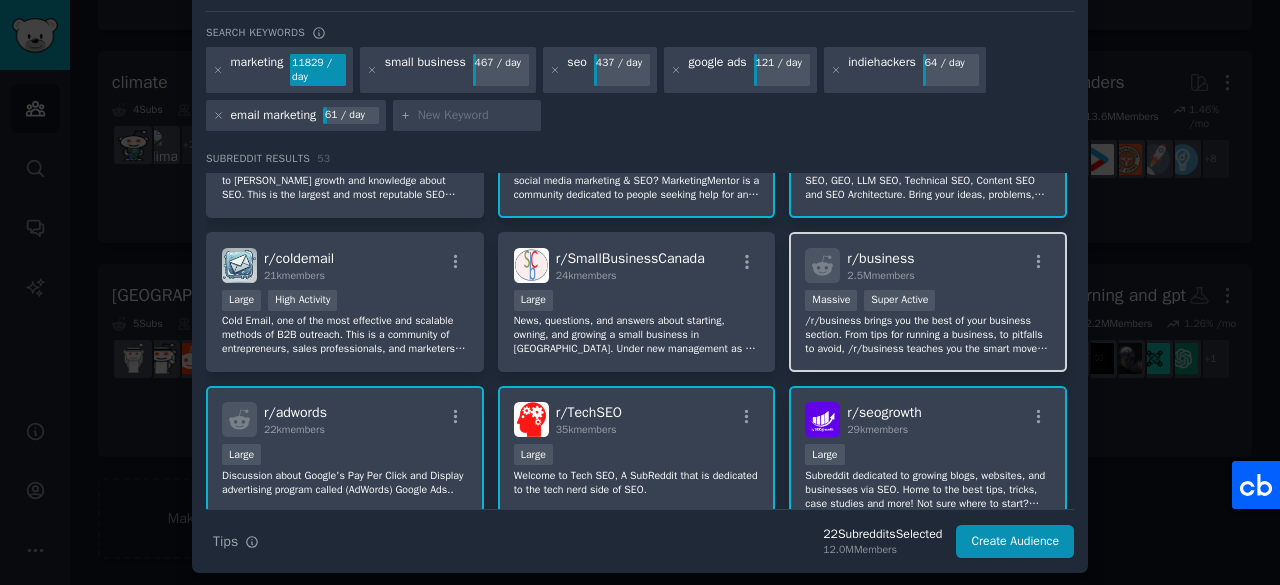 click on "/r/business brings you the best of your business section. From tips for running a business, to pitfalls to avoid, /r/business teaches you the smart moves and helps you dodge the foolish." at bounding box center (928, 335) 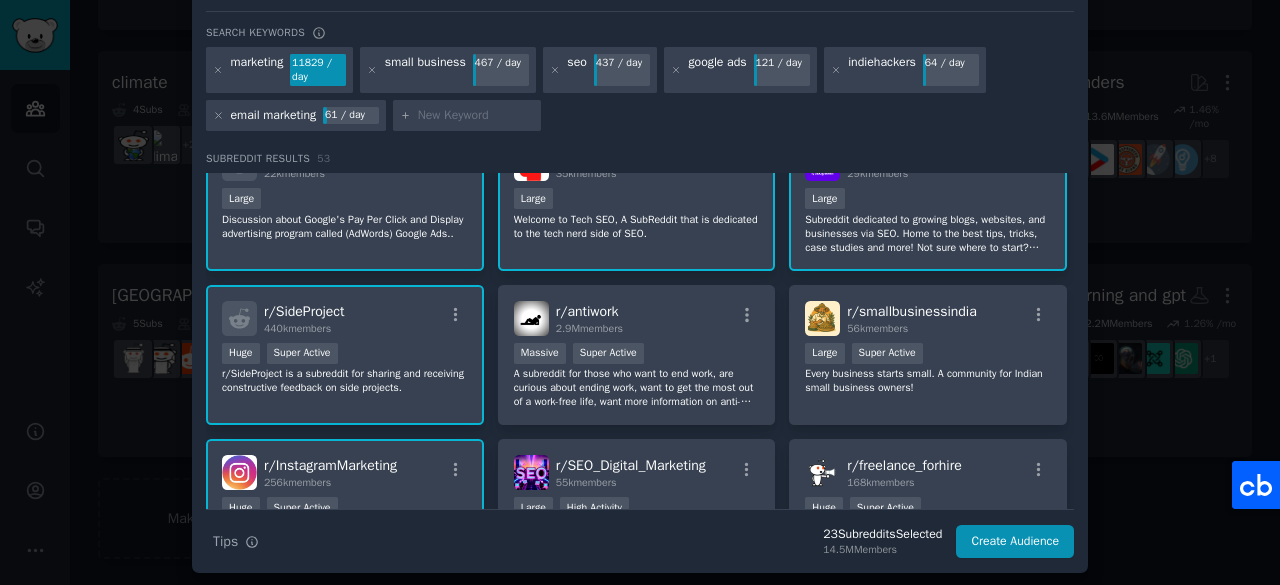scroll, scrollTop: 656, scrollLeft: 0, axis: vertical 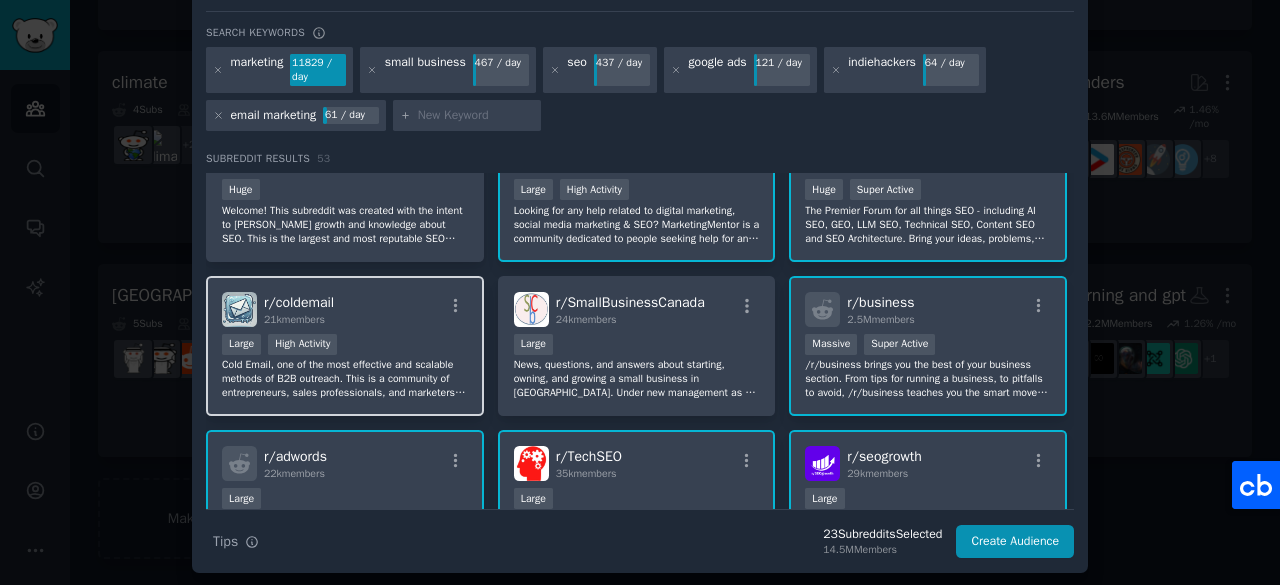 click on "Large High Activity" at bounding box center (345, 346) 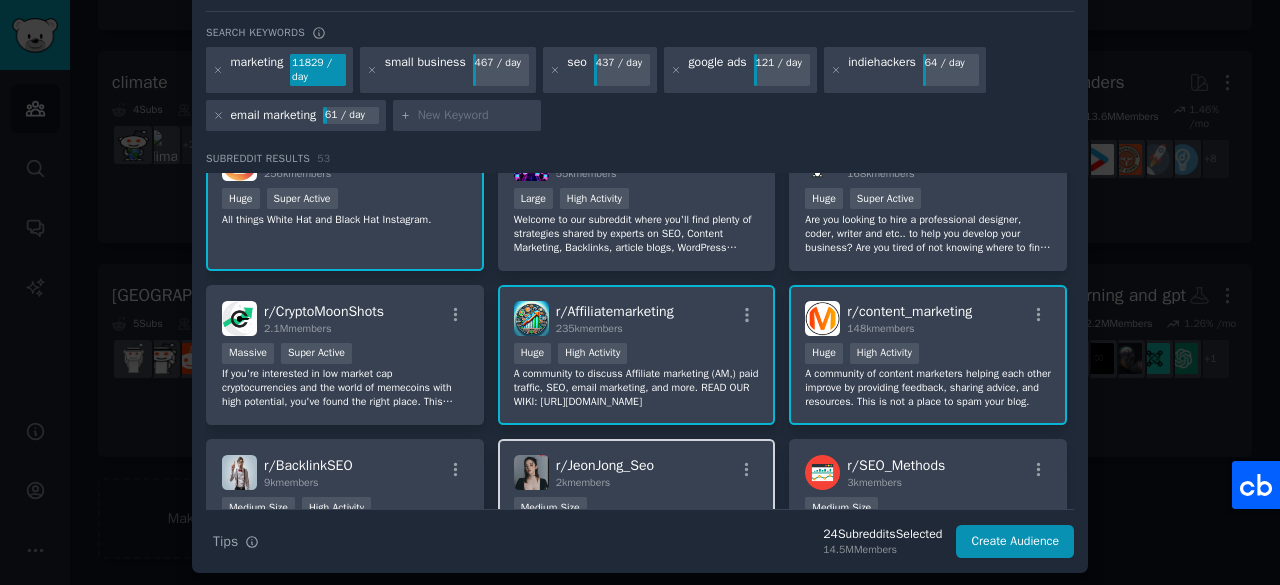 scroll, scrollTop: 1565, scrollLeft: 0, axis: vertical 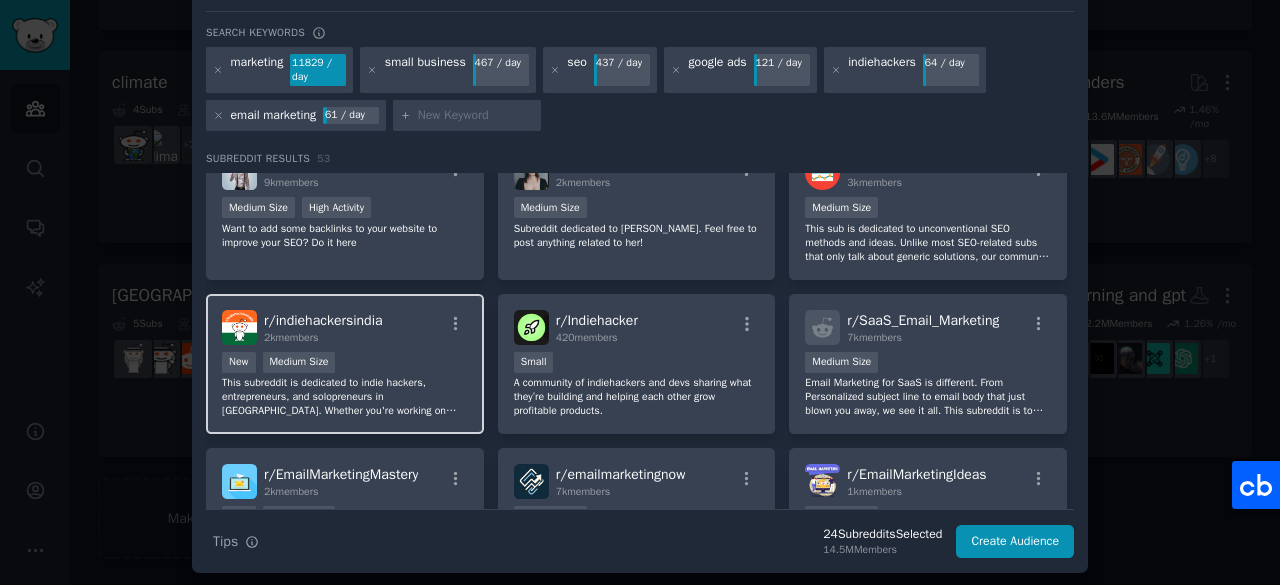 click on "New Medium Size" at bounding box center (345, 364) 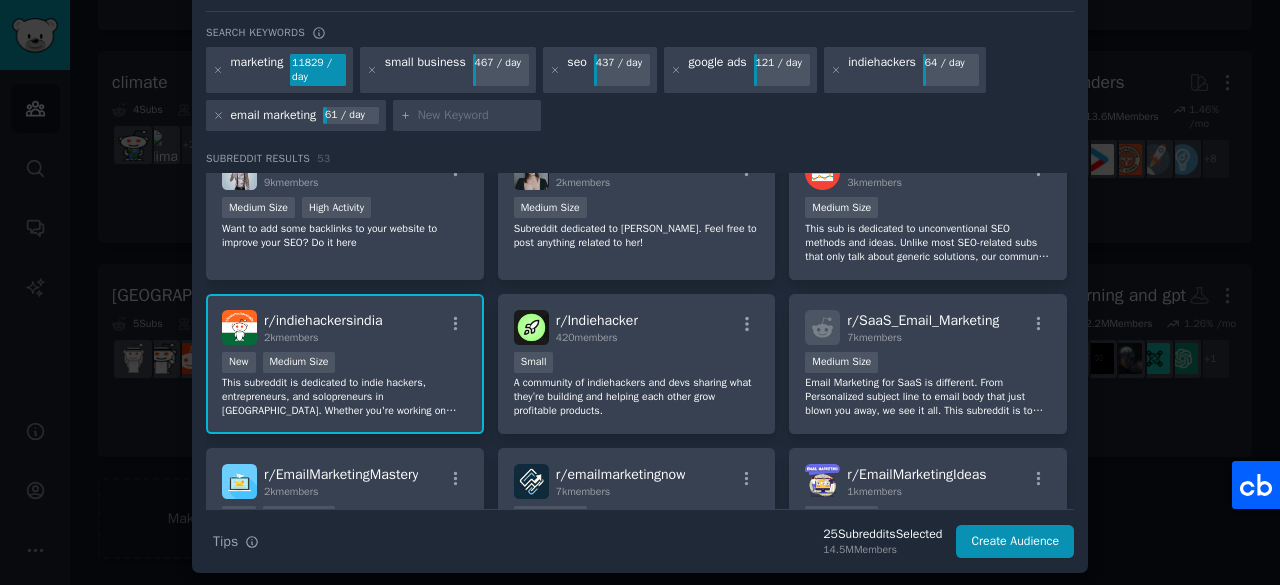 scroll, scrollTop: 1465, scrollLeft: 0, axis: vertical 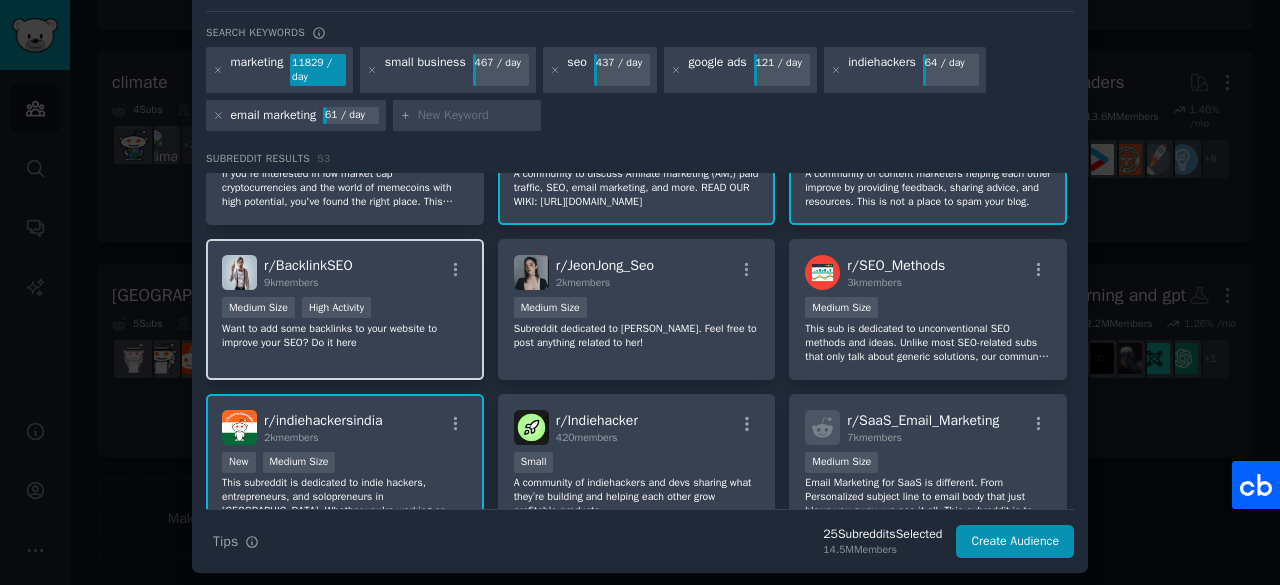 click on "r/ BacklinkSEO 9k  members Medium Size High Activity Want to add some backlinks to your website to improve your SEO? Do it here" at bounding box center (345, 309) 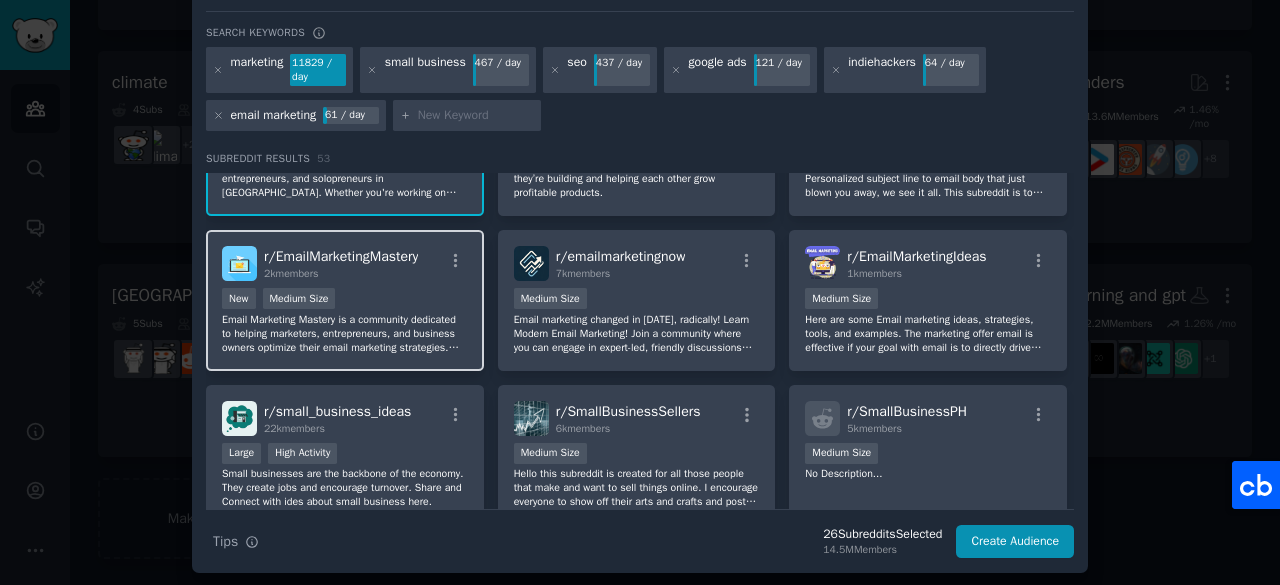scroll, scrollTop: 2392, scrollLeft: 0, axis: vertical 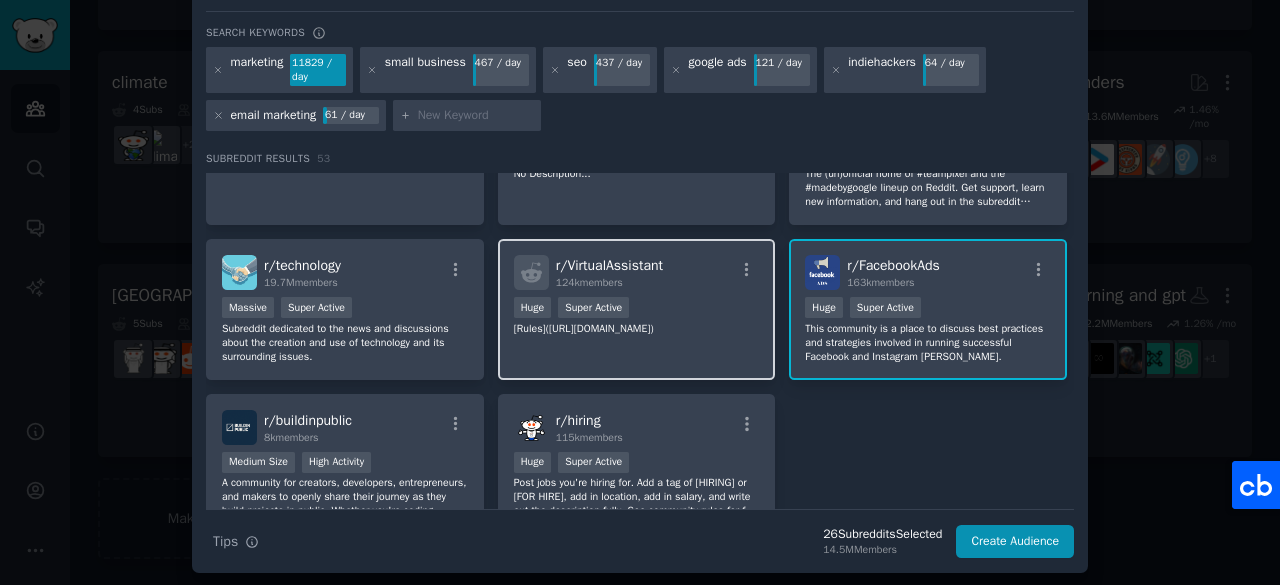 click on "r/ VirtualAssistant 124k  members Huge Super Active [Rules]([URL][DOMAIN_NAME])" at bounding box center (637, 309) 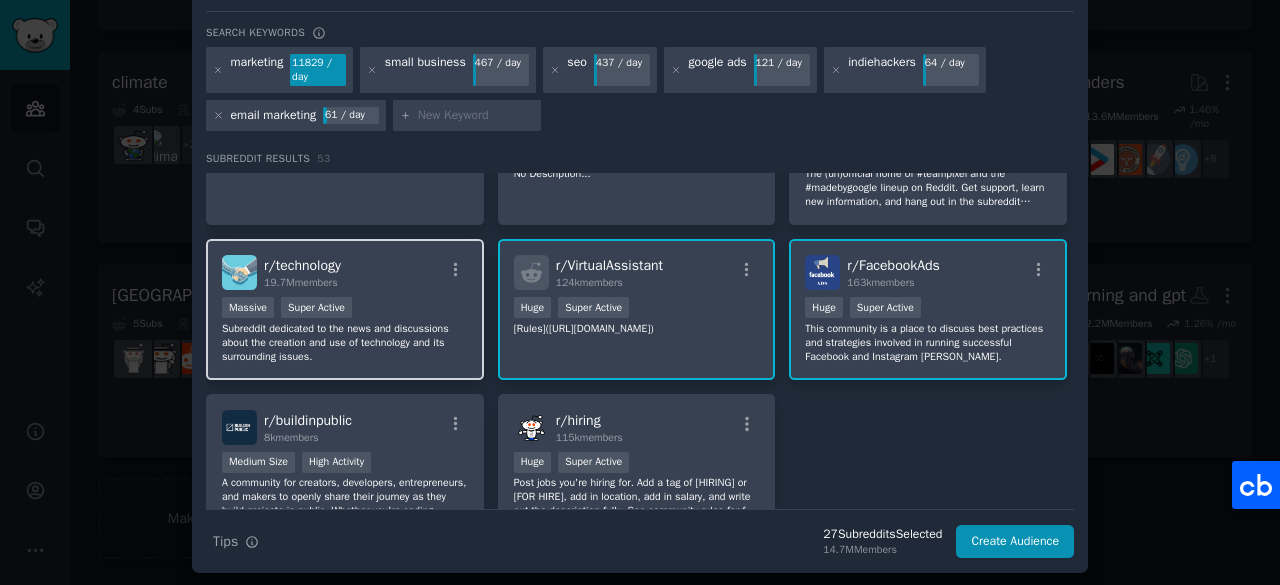 scroll, scrollTop: 2487, scrollLeft: 0, axis: vertical 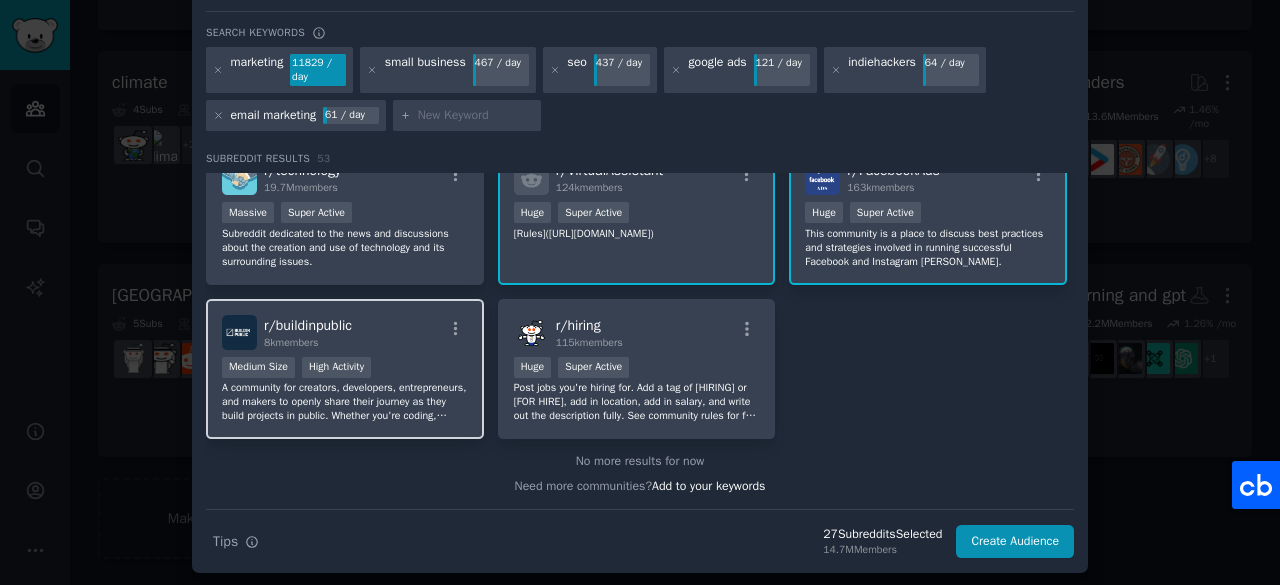 click on "Medium Size High Activity" at bounding box center (345, 369) 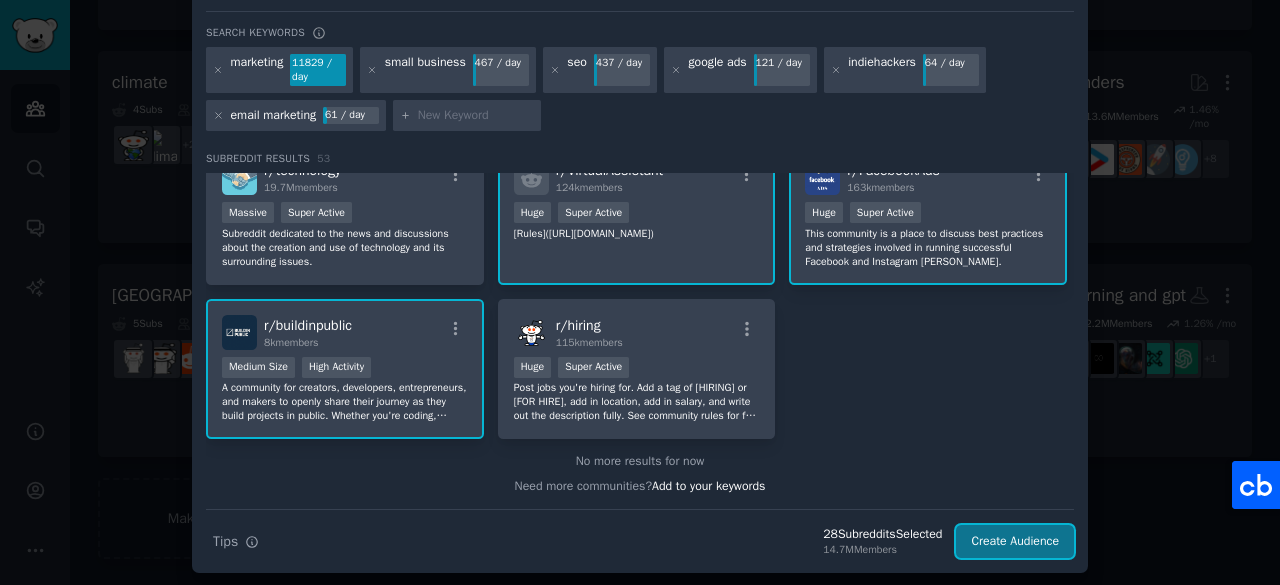 click on "Create Audience" at bounding box center (1015, 542) 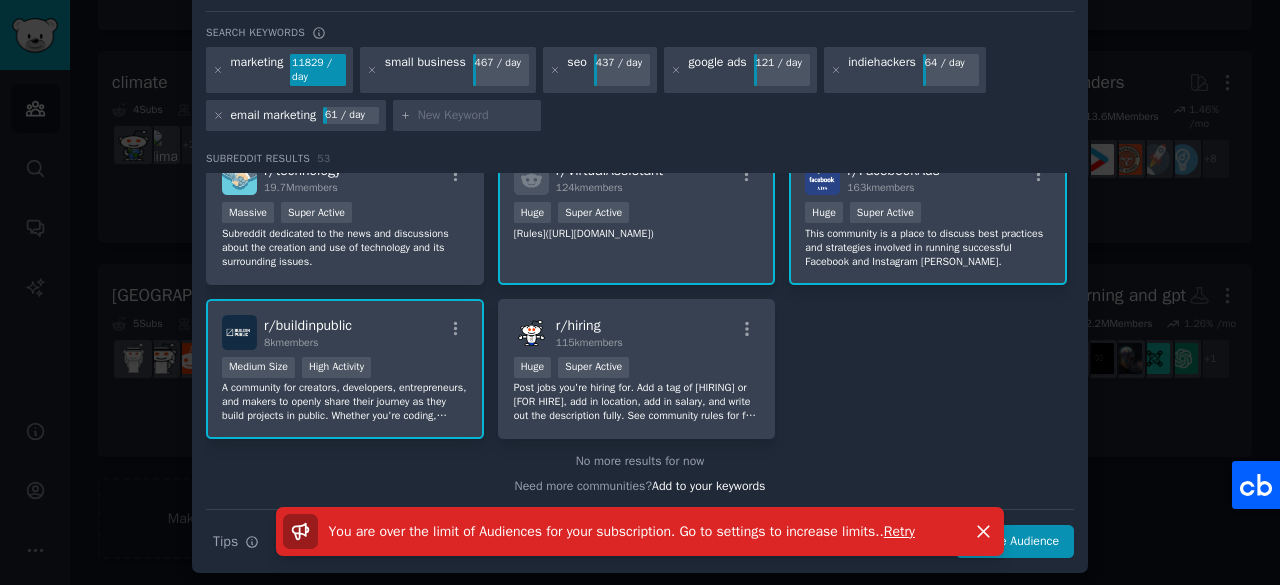 click on "Retry" at bounding box center (899, 531) 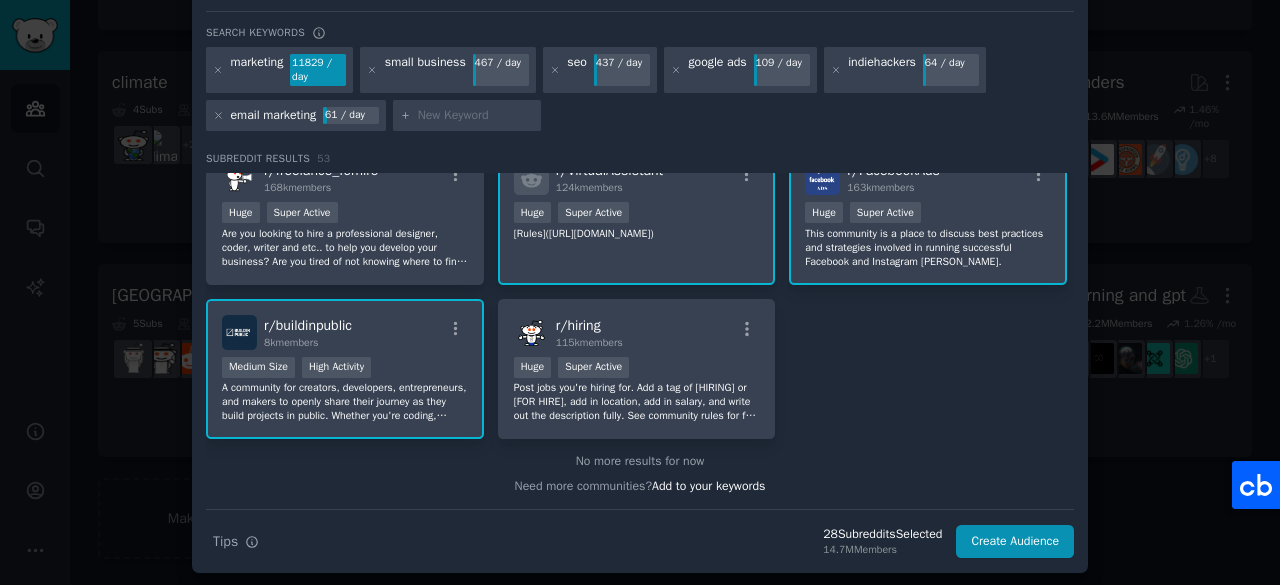scroll, scrollTop: 2318, scrollLeft: 0, axis: vertical 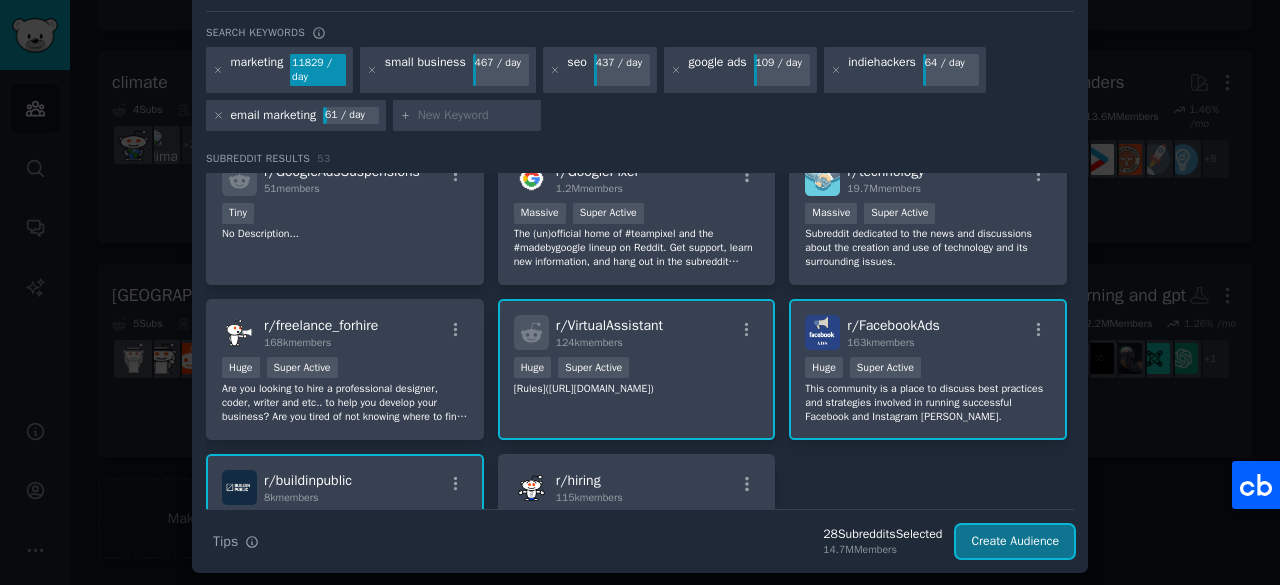 click on "Create Audience" at bounding box center [1015, 542] 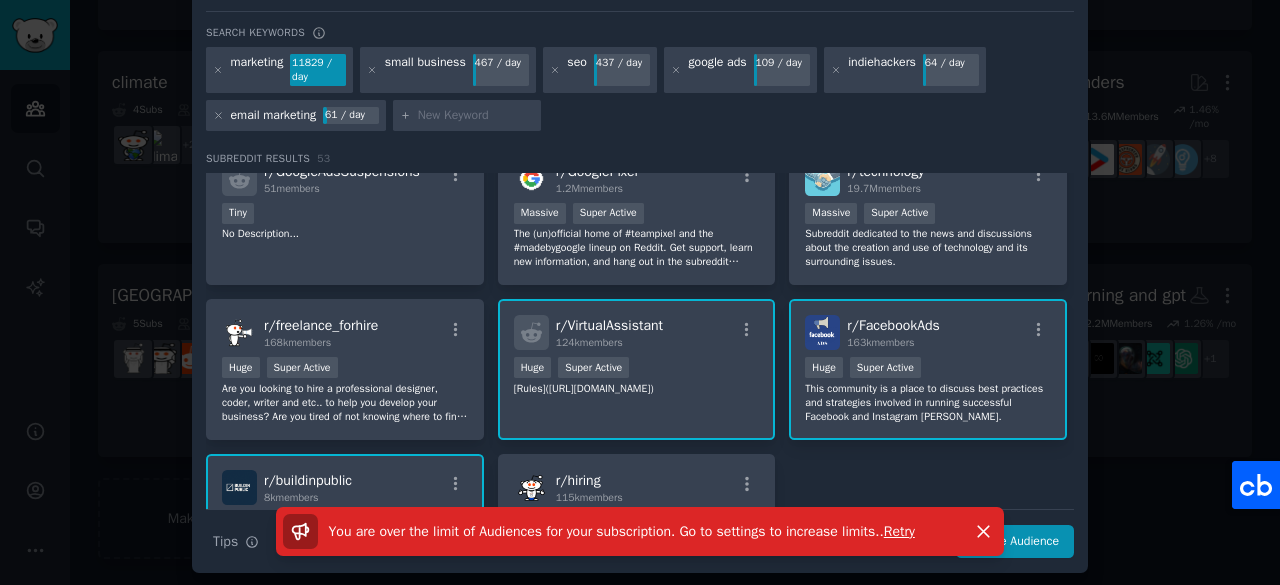 click at bounding box center (640, 292) 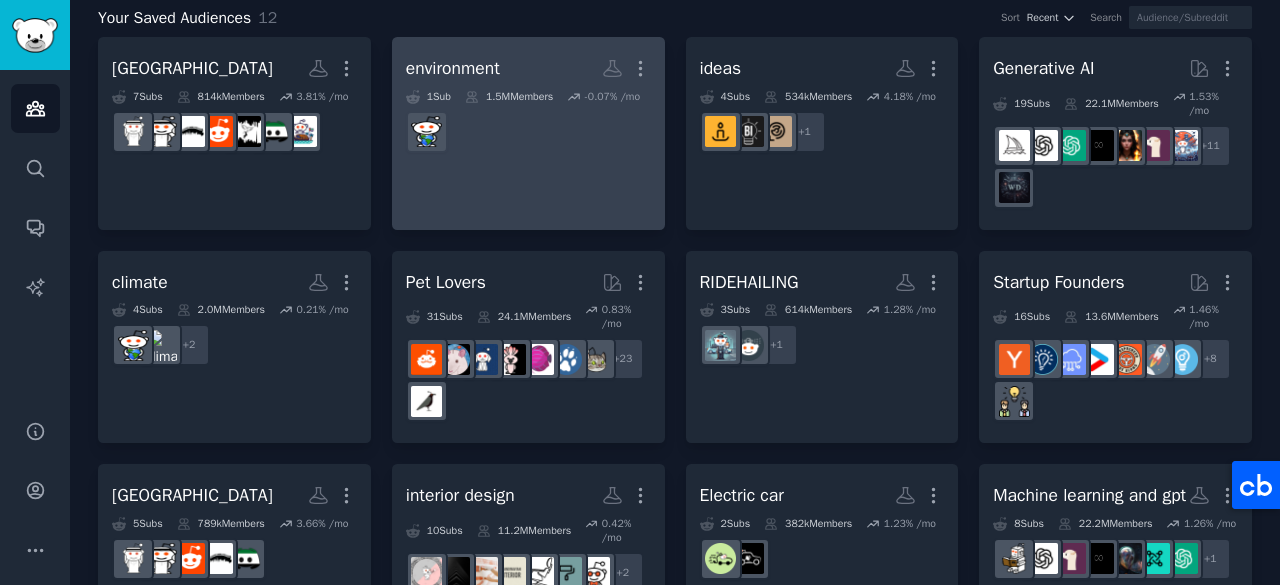 scroll, scrollTop: 21, scrollLeft: 0, axis: vertical 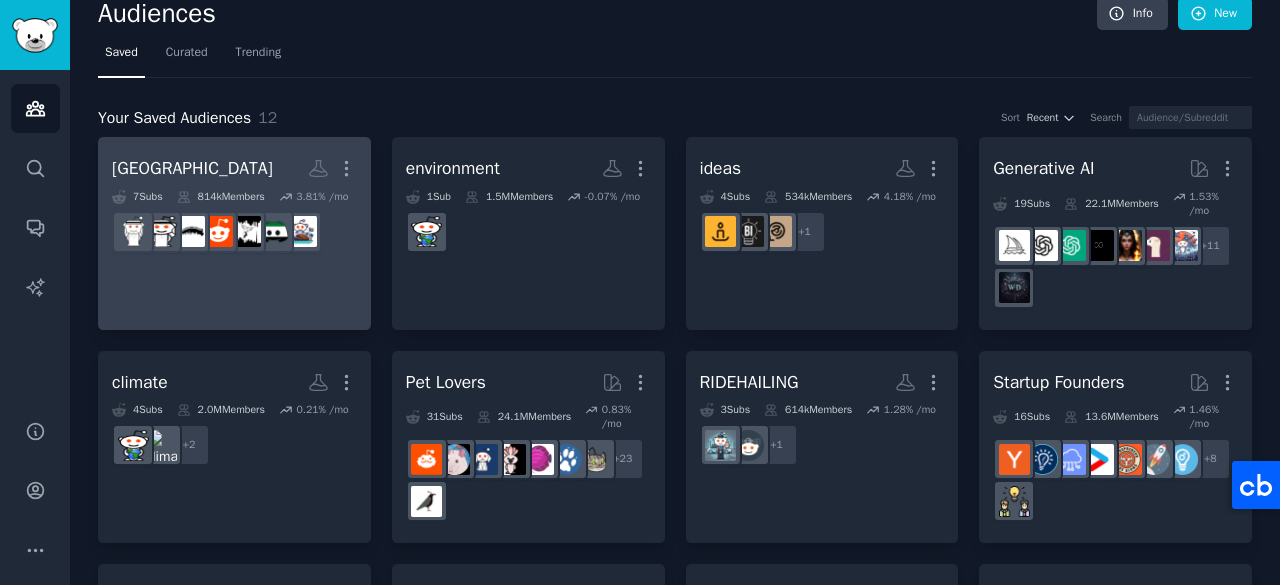 click on "[GEOGRAPHIC_DATA] More" at bounding box center [234, 168] 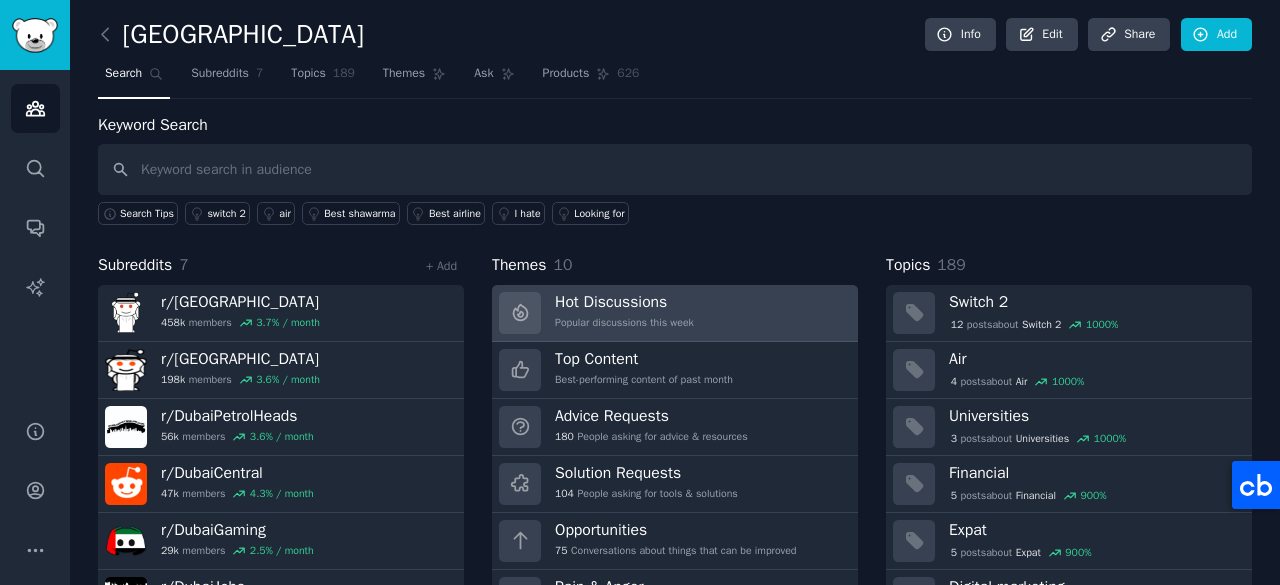 click on "Hot Discussions Popular discussions this week" at bounding box center (675, 313) 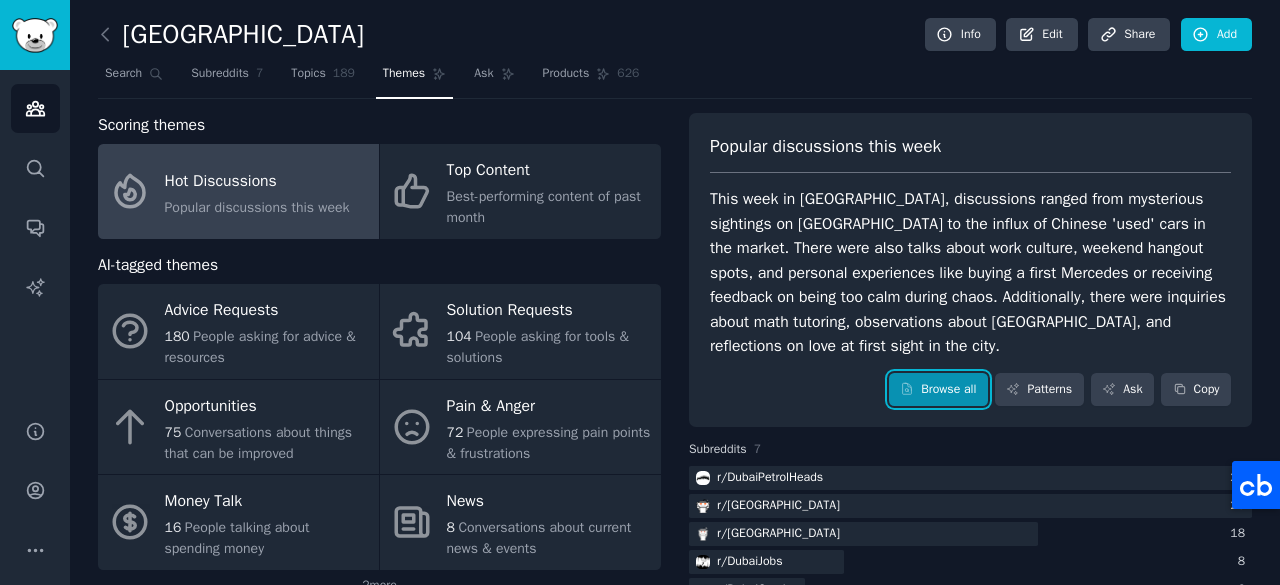 click on "Browse all" at bounding box center (938, 390) 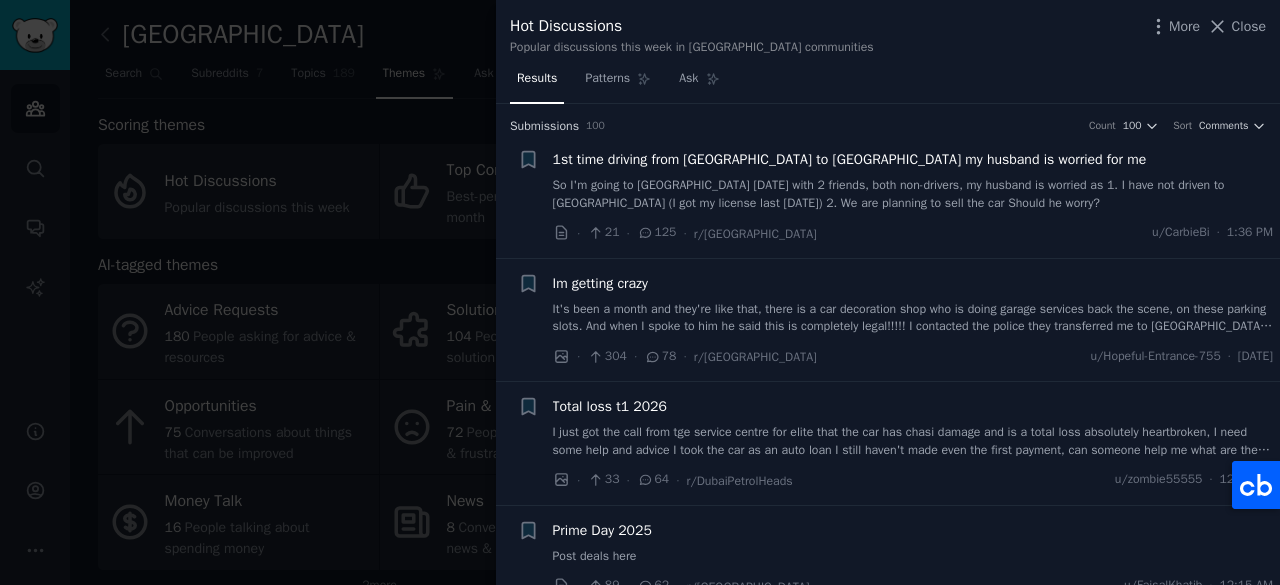 scroll, scrollTop: 100, scrollLeft: 0, axis: vertical 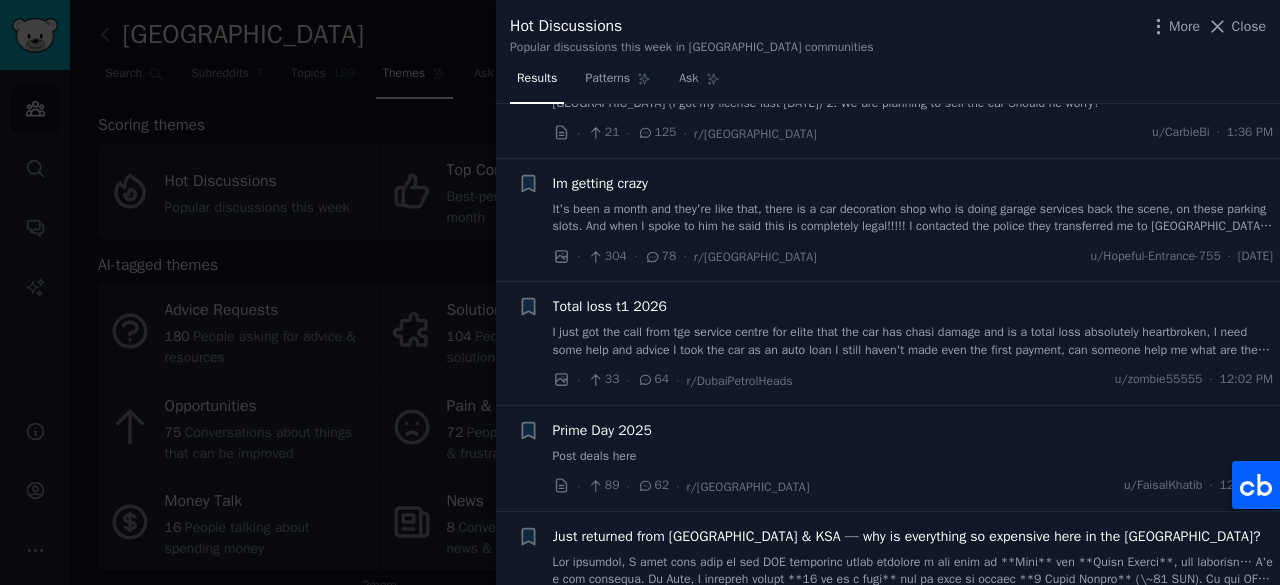type 